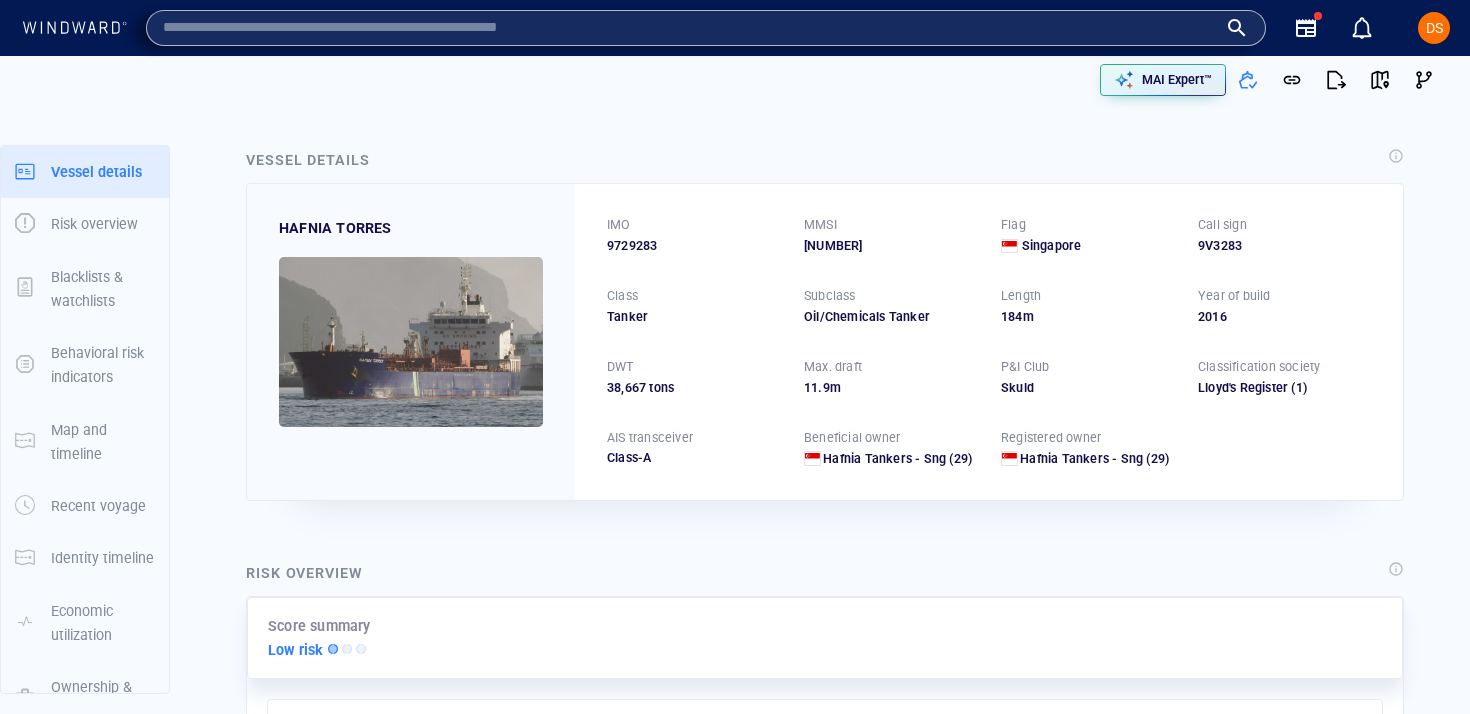 scroll, scrollTop: 0, scrollLeft: 0, axis: both 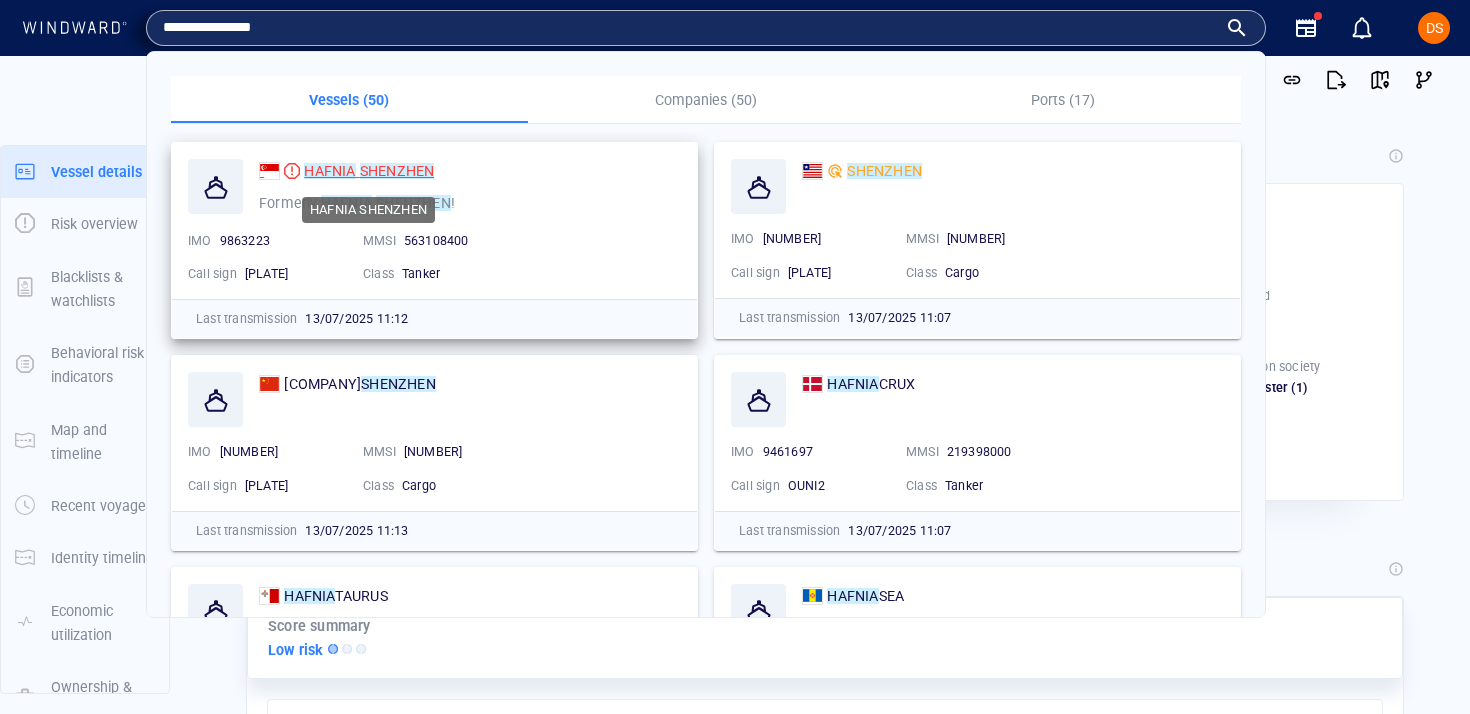 type on "**********" 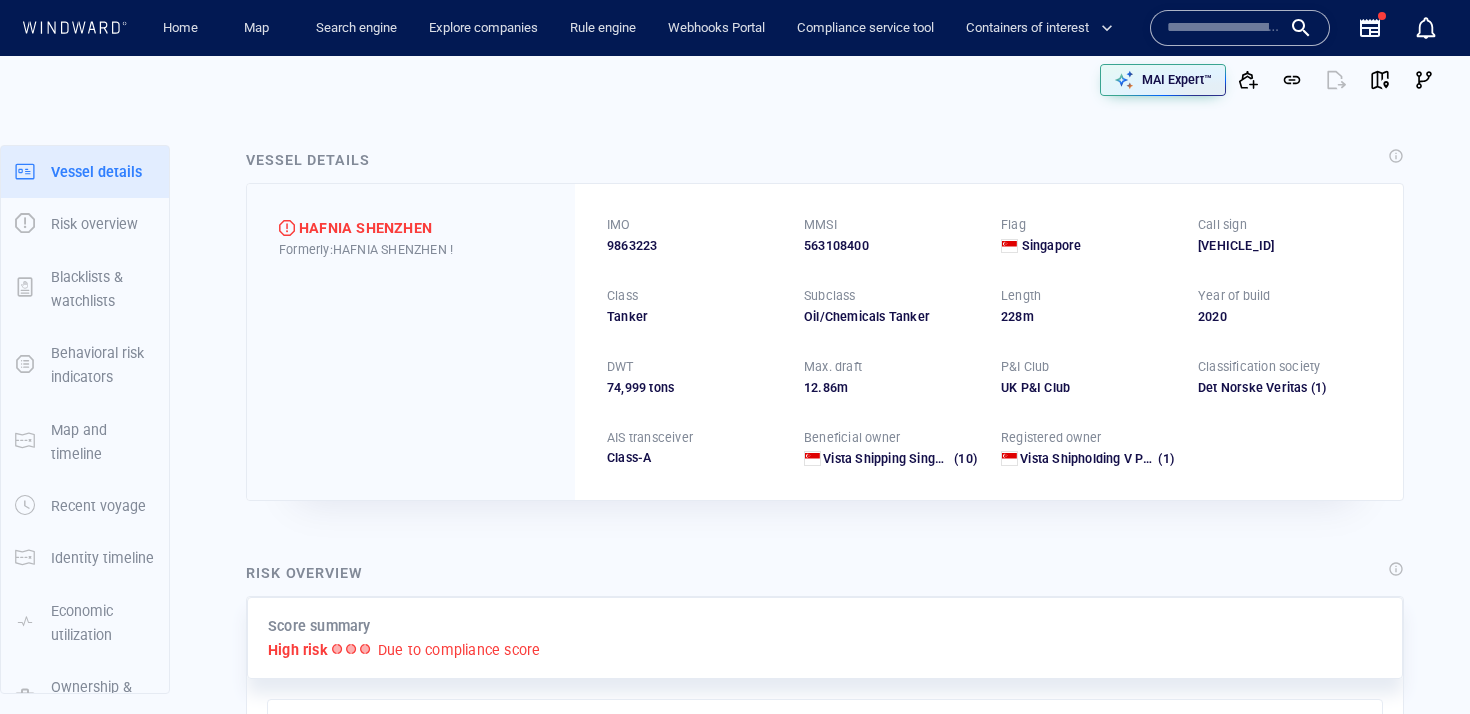 scroll, scrollTop: 0, scrollLeft: 0, axis: both 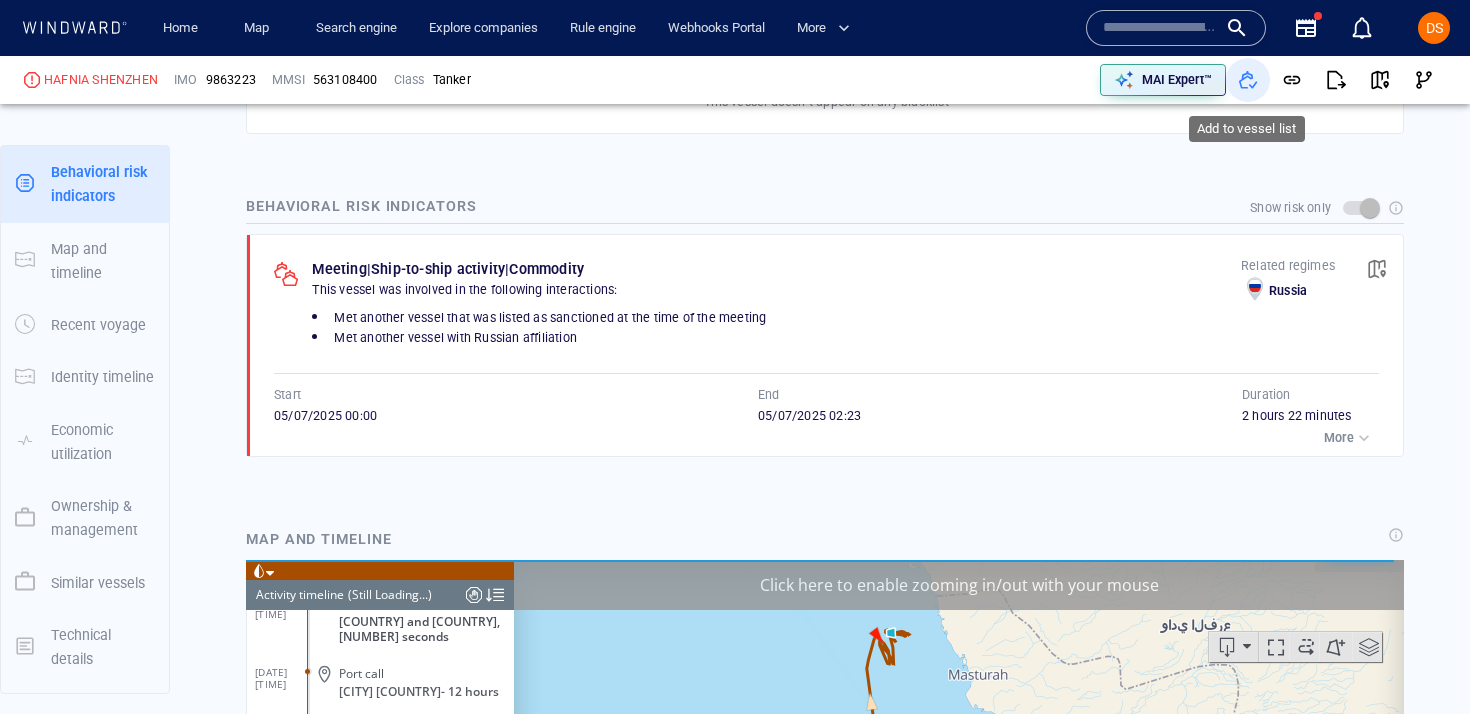 click at bounding box center [1248, 80] 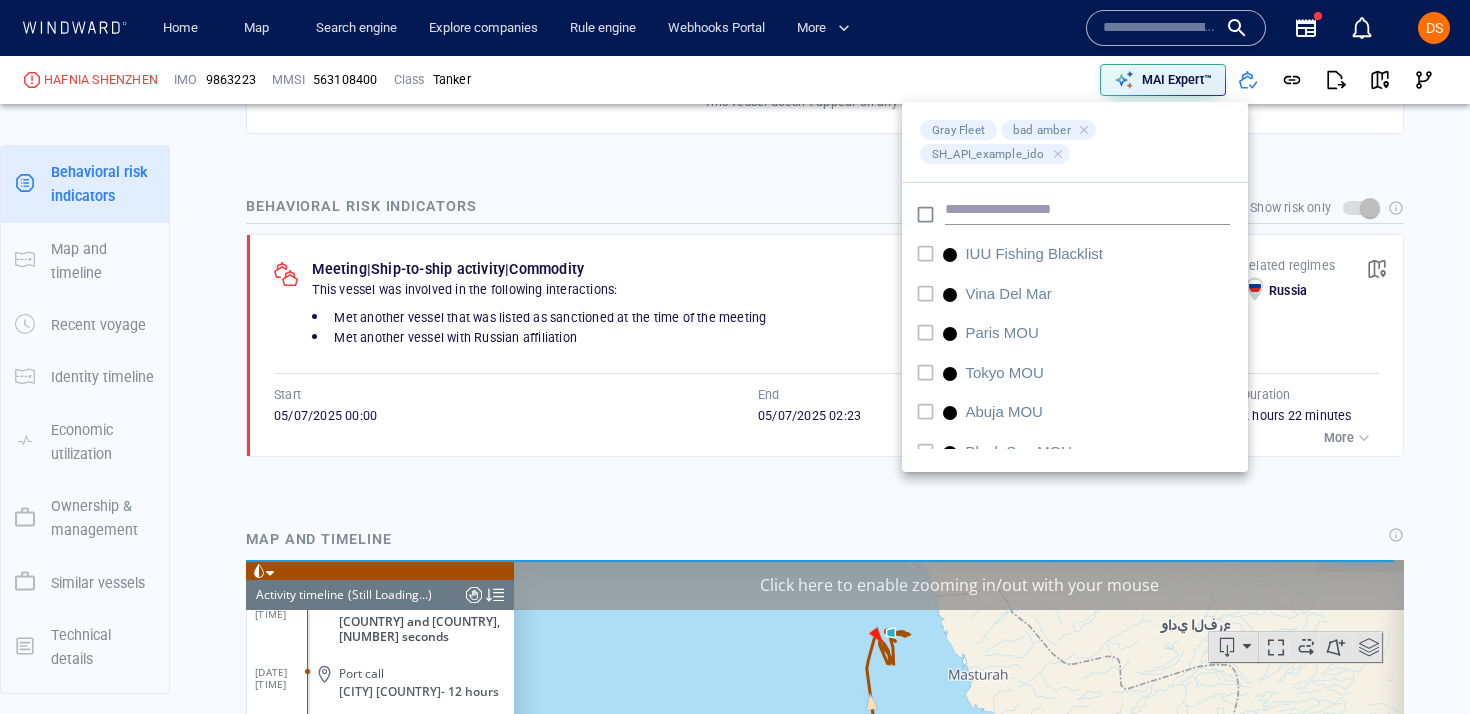 click at bounding box center (735, 357) 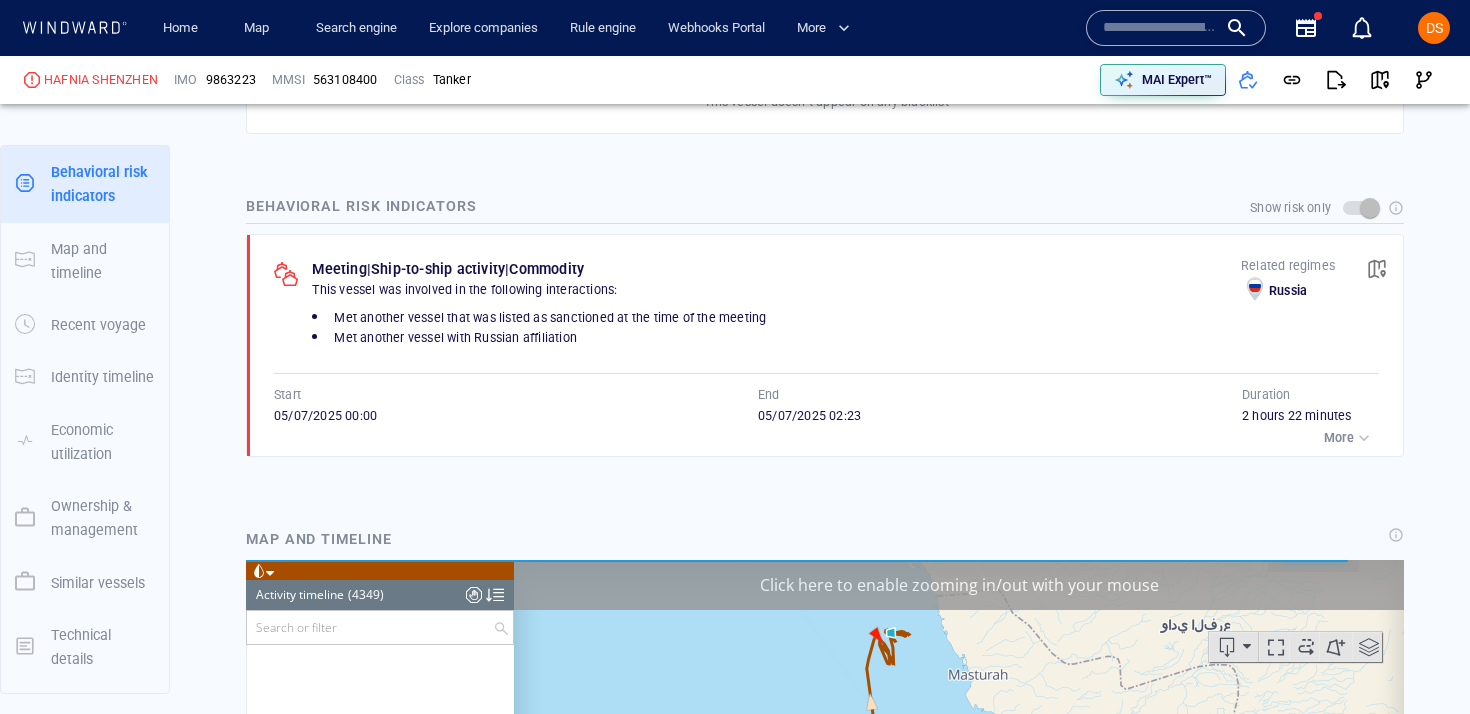 scroll, scrollTop: 238663, scrollLeft: 0, axis: vertical 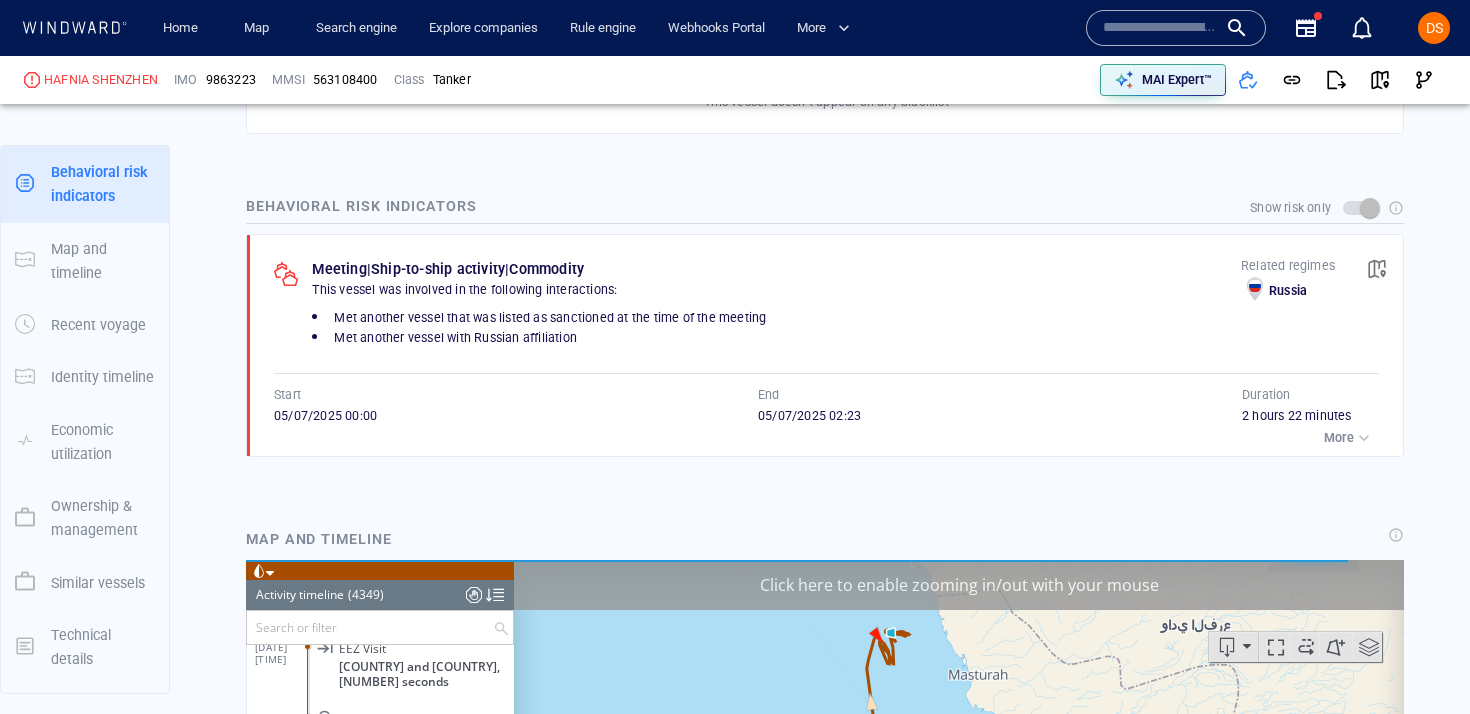 click on "DS" at bounding box center [1434, 28] 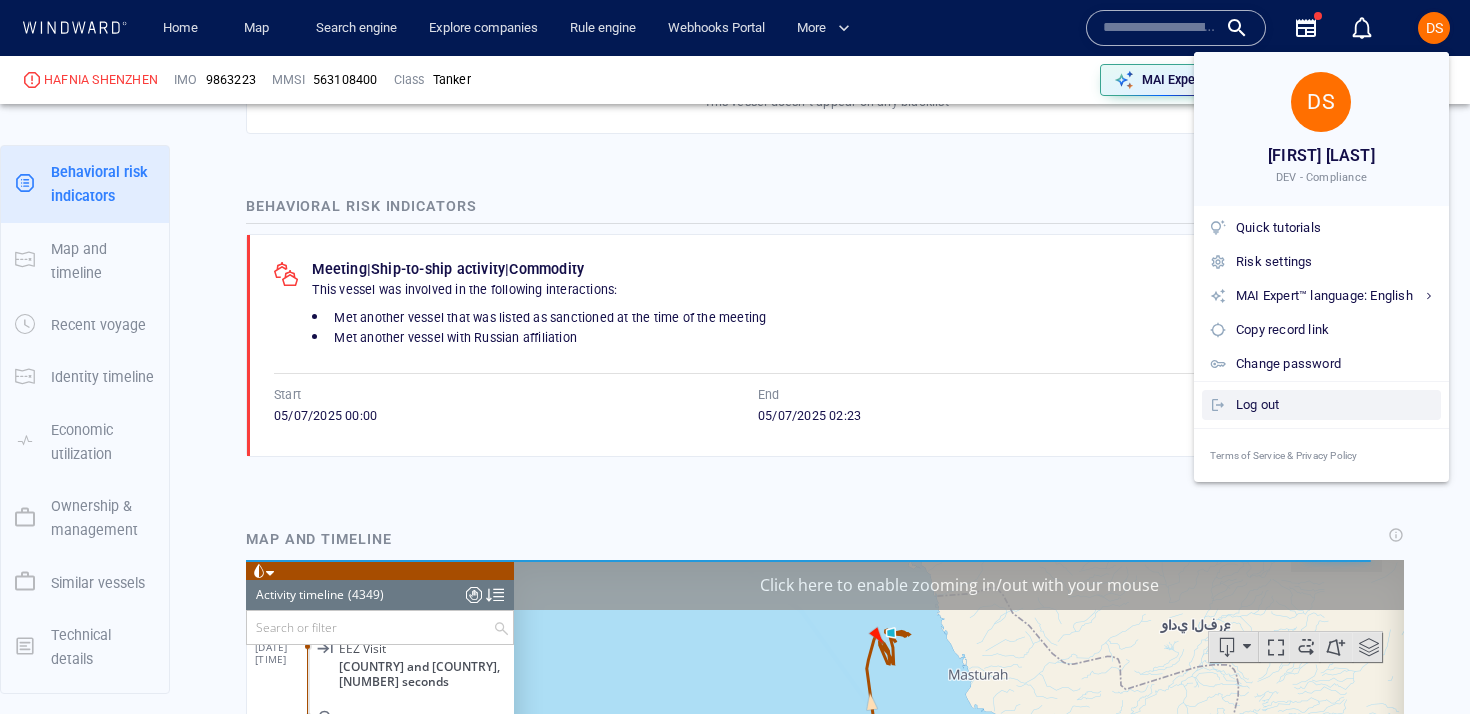 click on "Log out" at bounding box center (1334, 405) 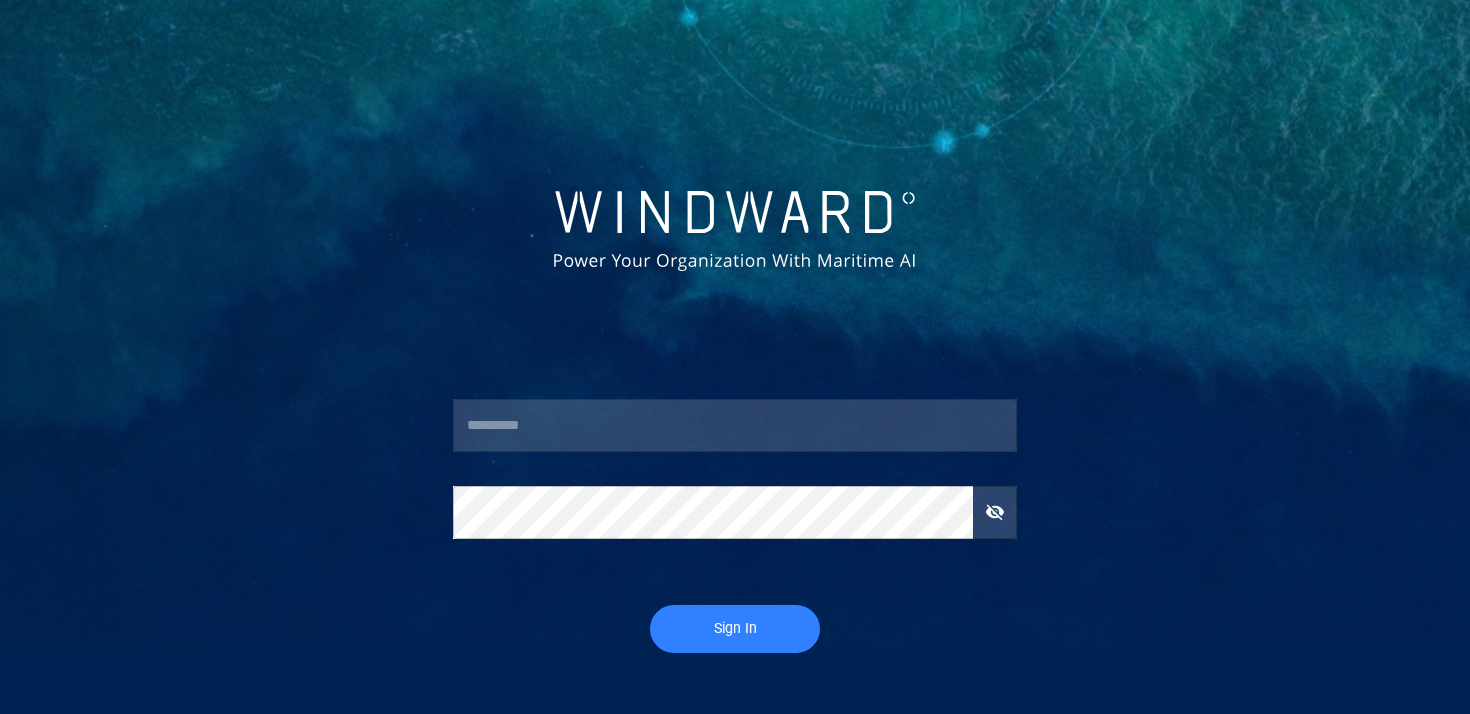 click at bounding box center [735, 426] 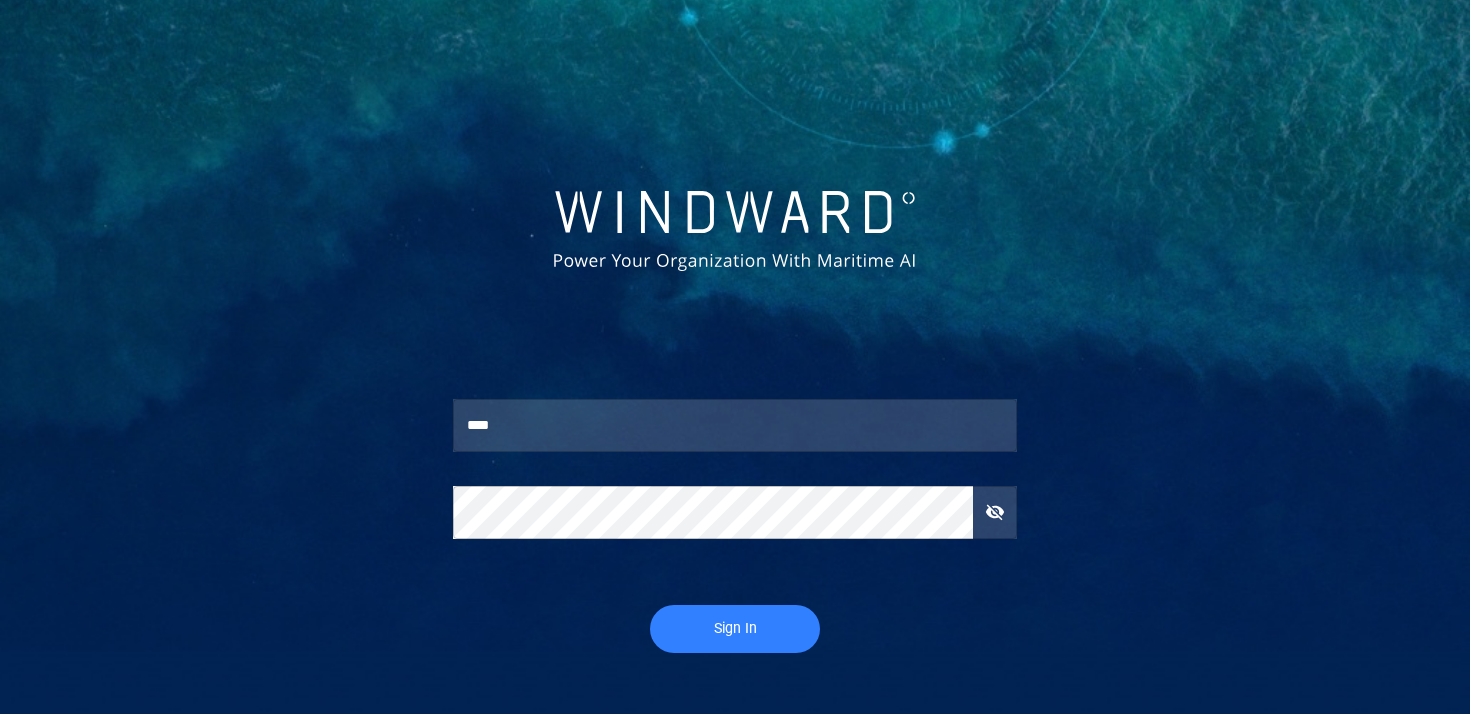 type on "*****" 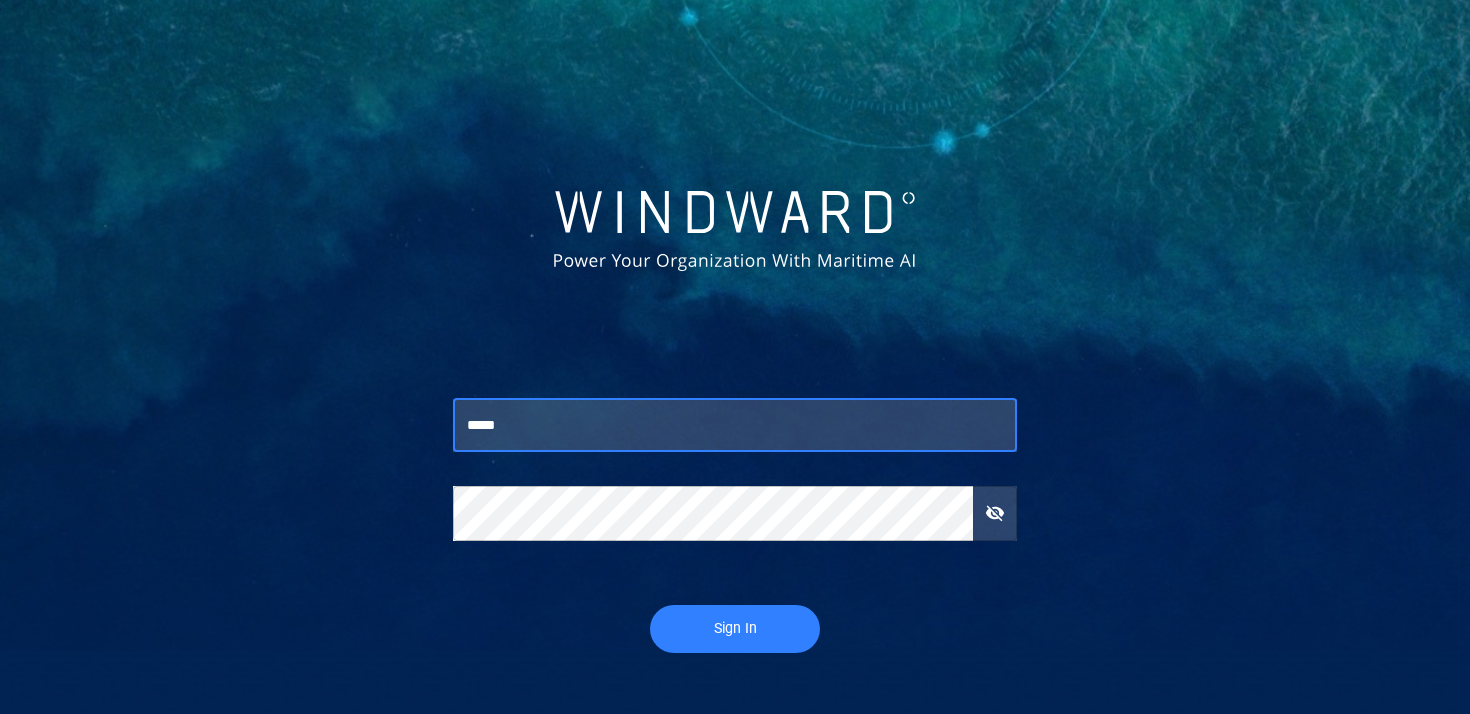 click on "Sign In" at bounding box center [735, 629] 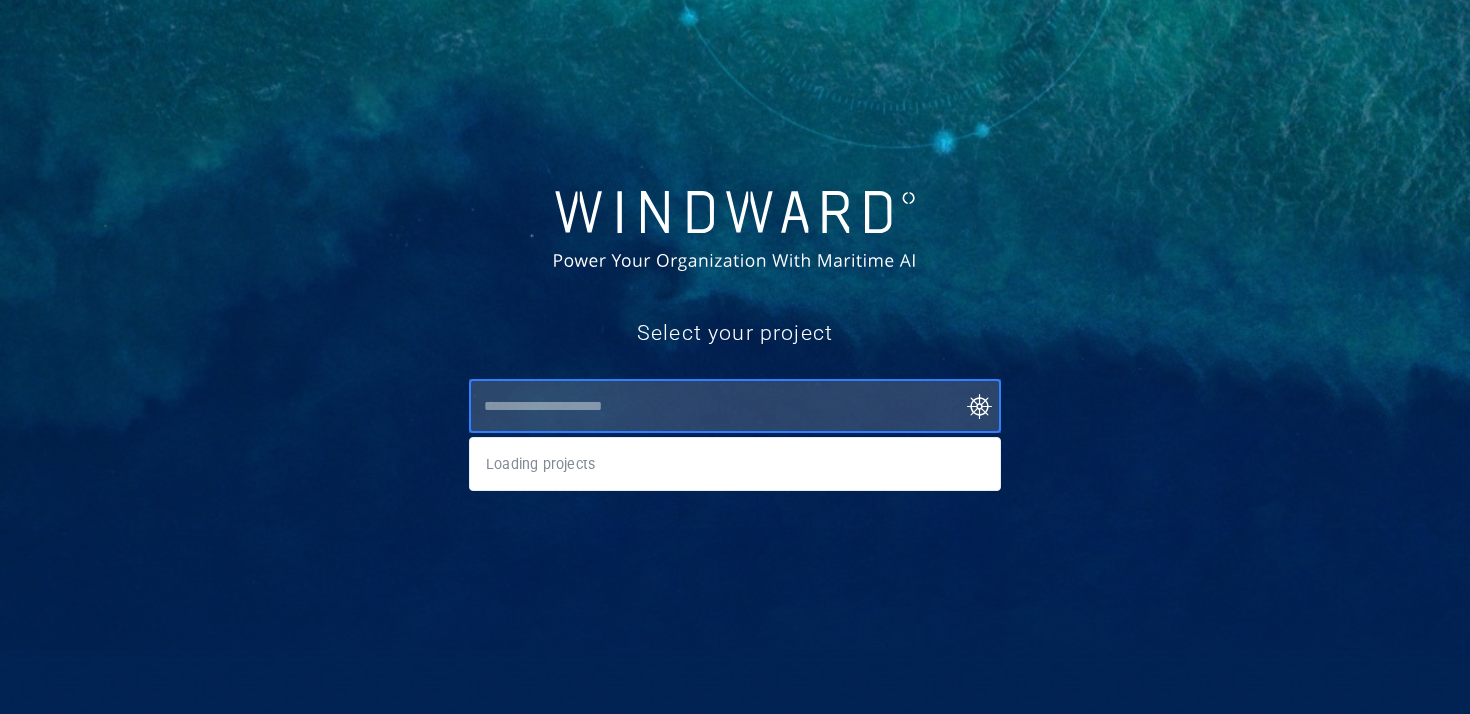 click at bounding box center (739, 406) 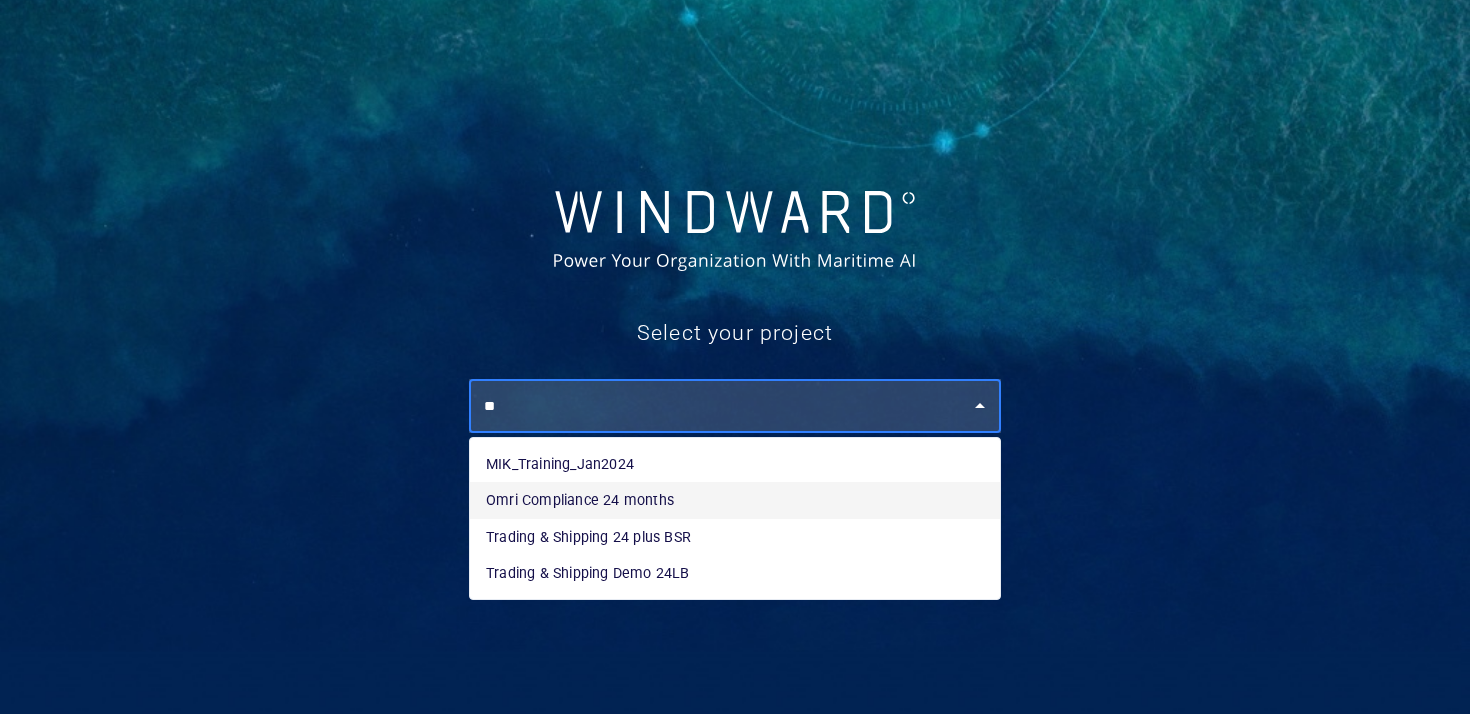 click on "Omri Compliance 24 months" at bounding box center (735, 500) 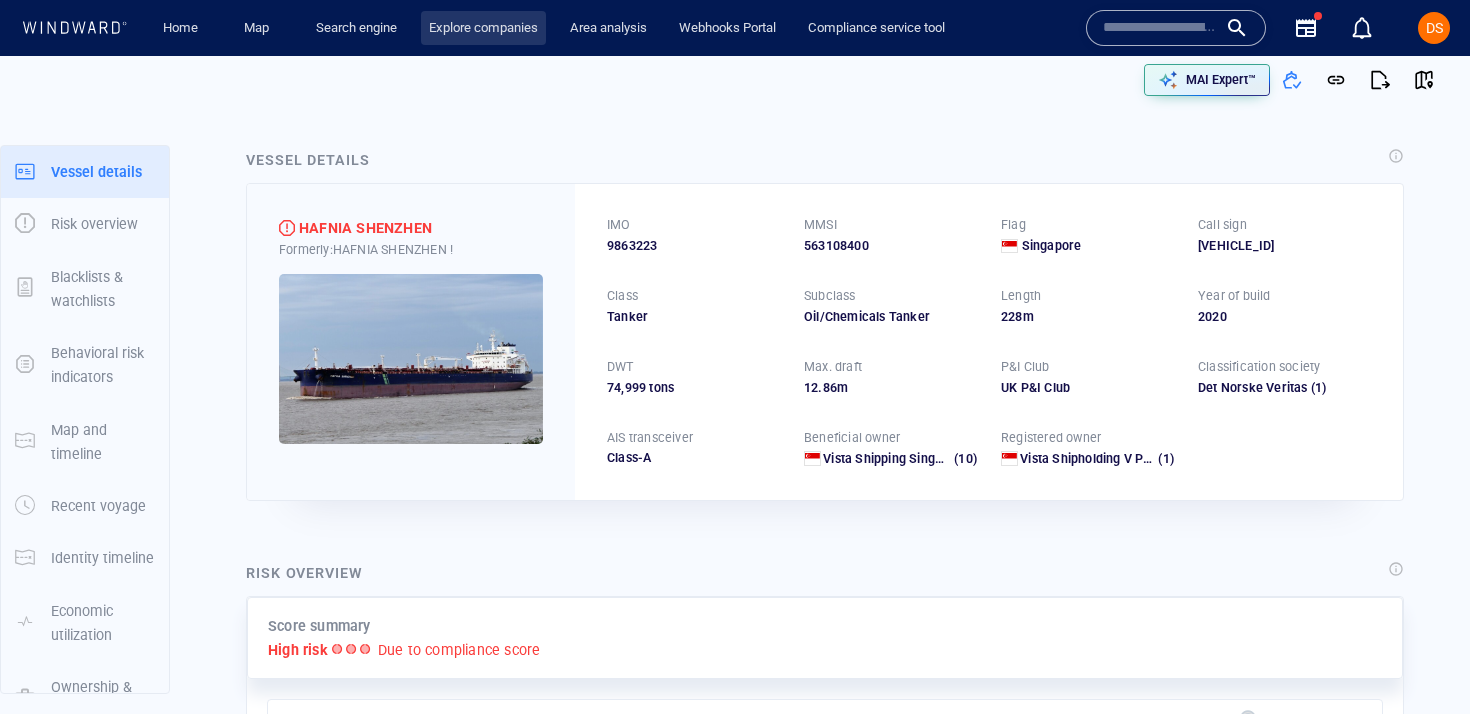 scroll, scrollTop: 206, scrollLeft: 0, axis: vertical 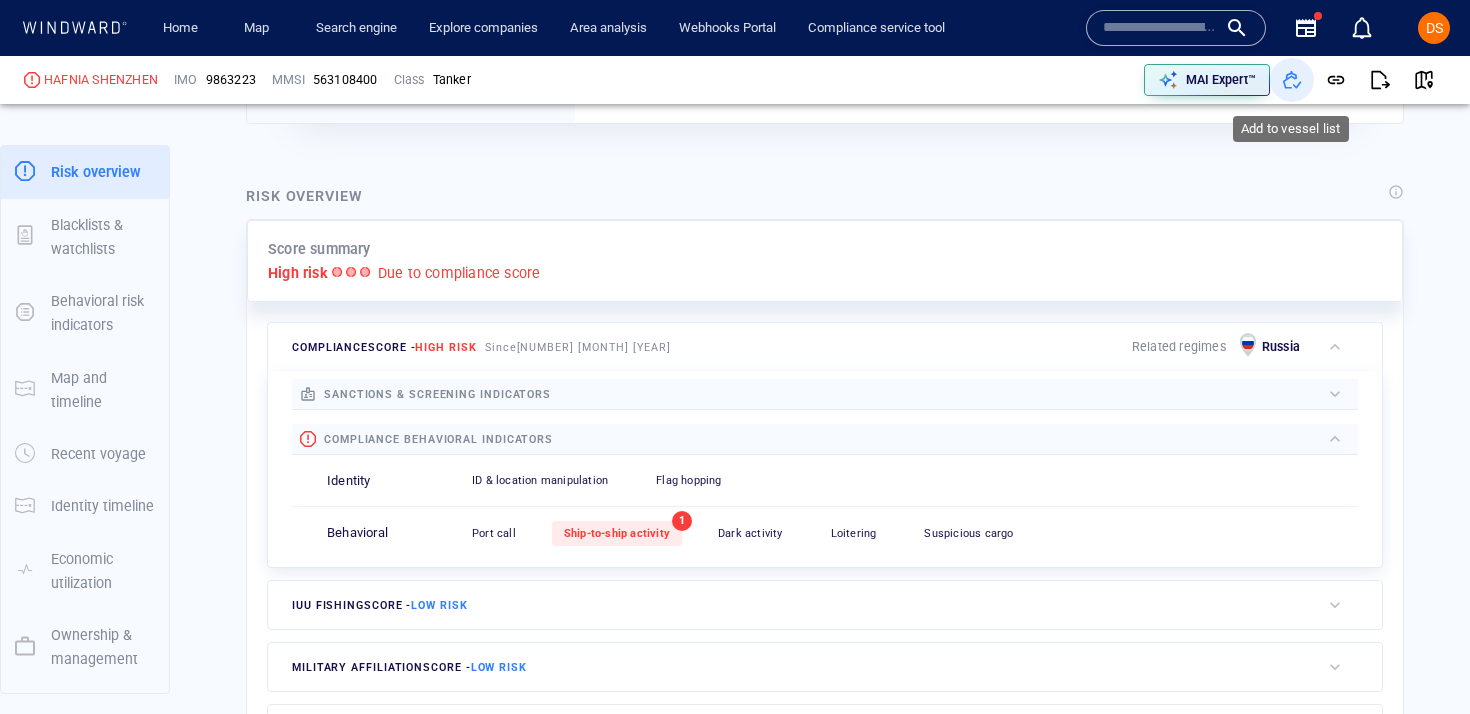 click at bounding box center (1292, 80) 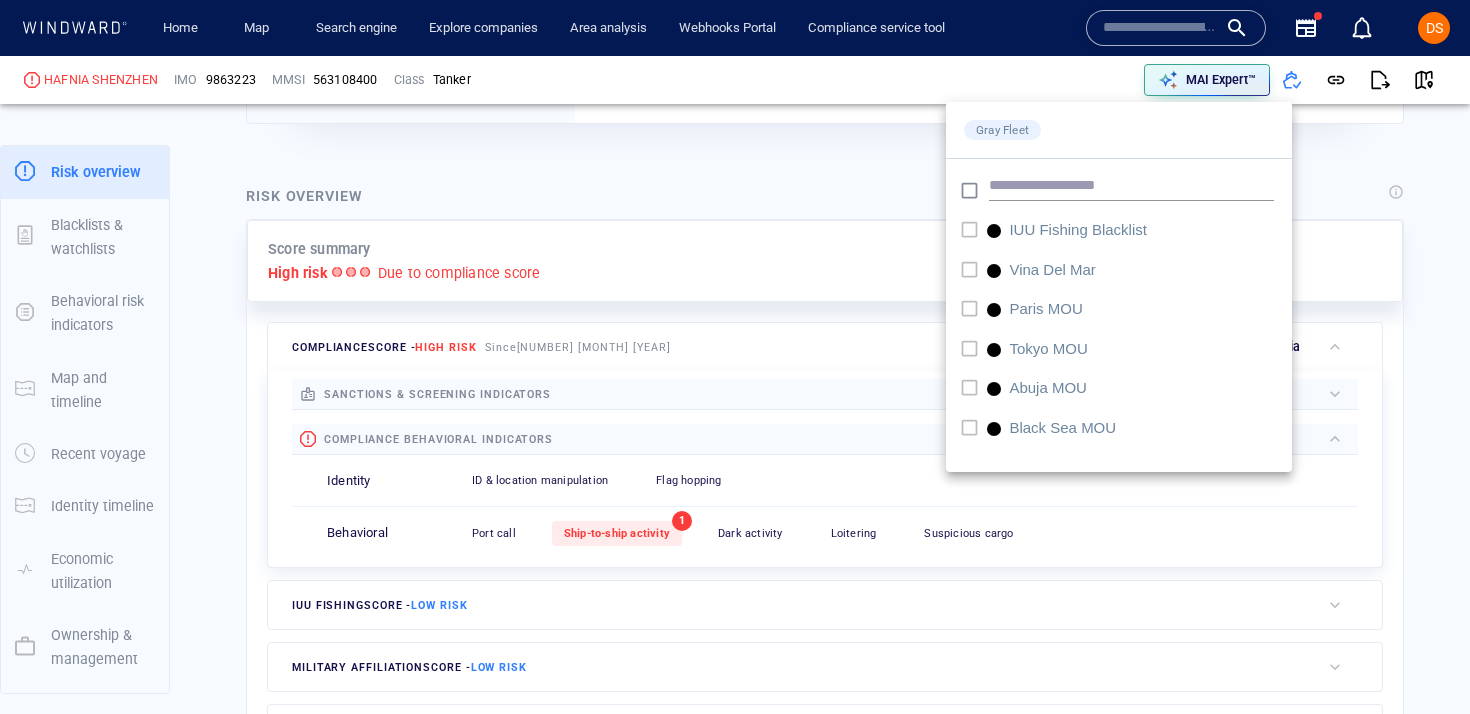 click at bounding box center (735, 357) 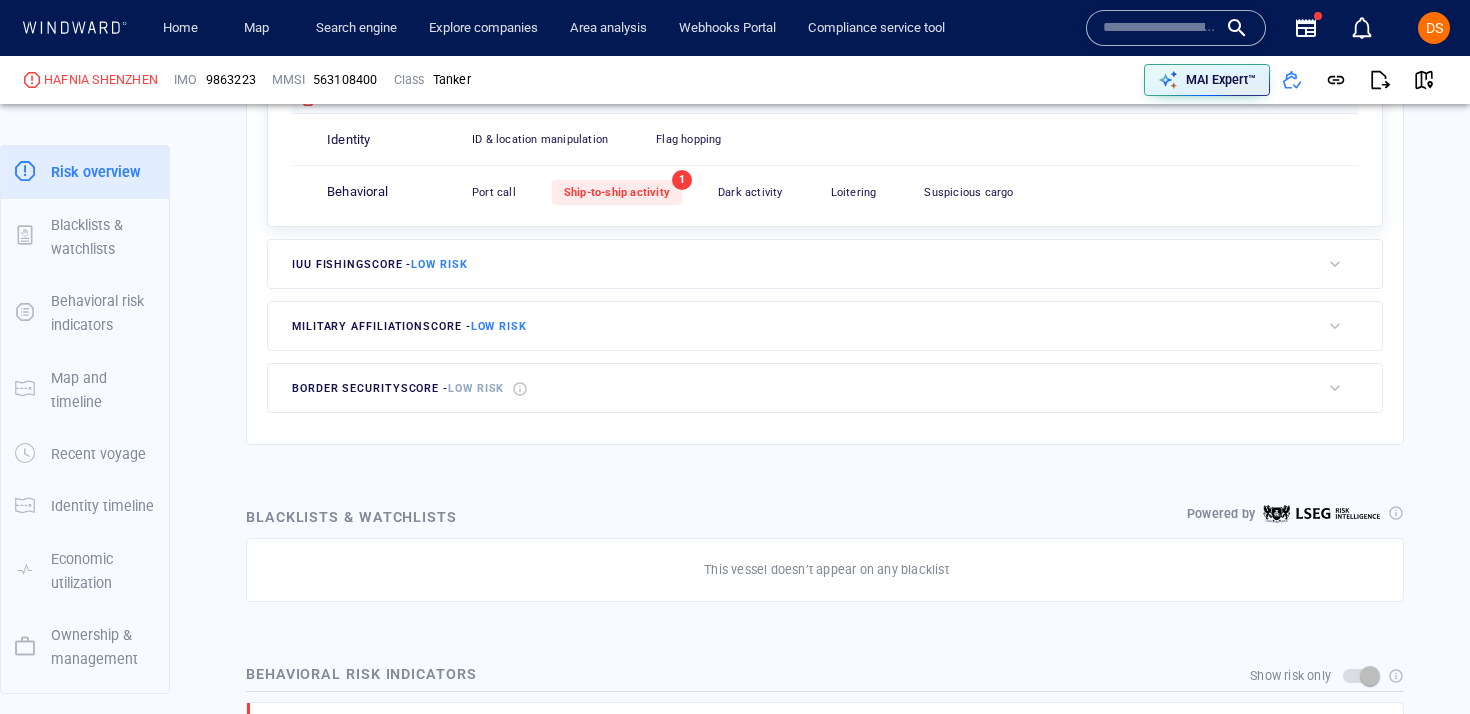 scroll, scrollTop: 937, scrollLeft: 0, axis: vertical 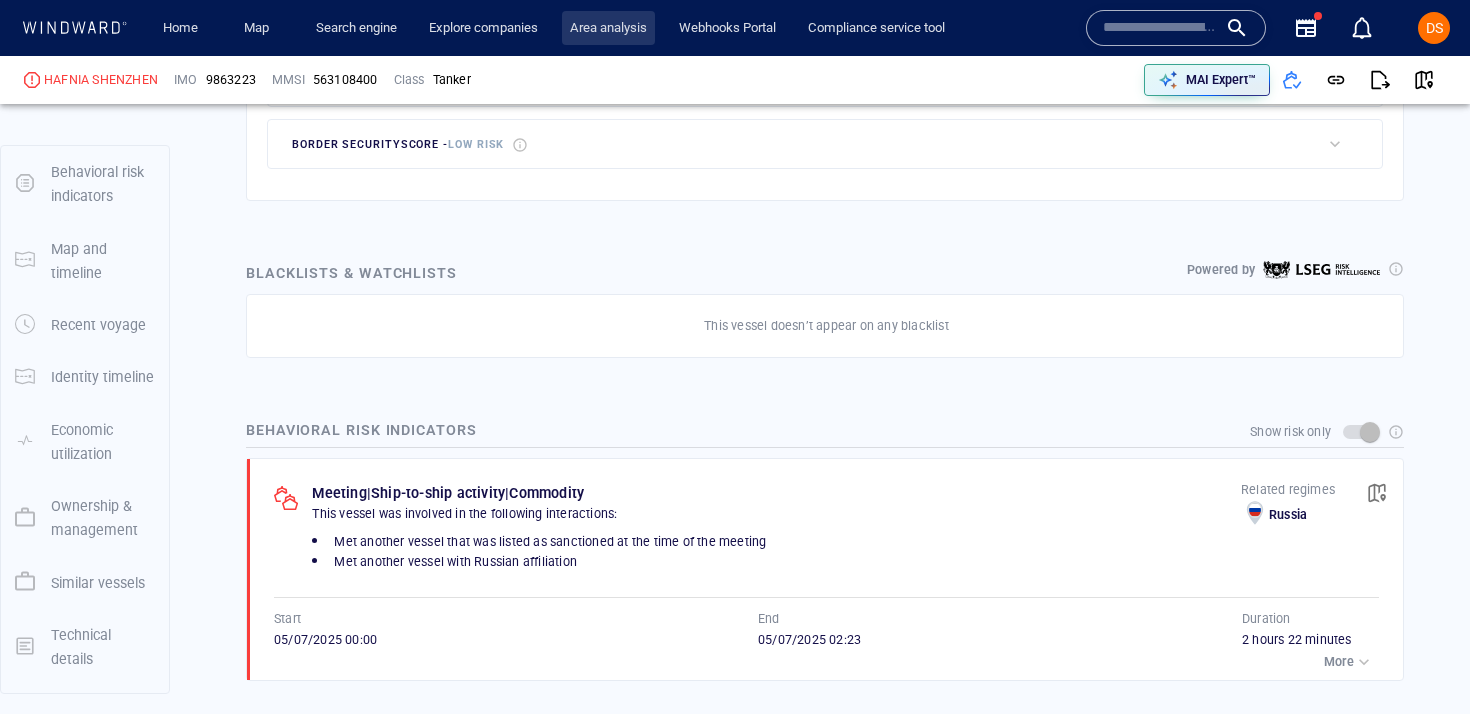 type 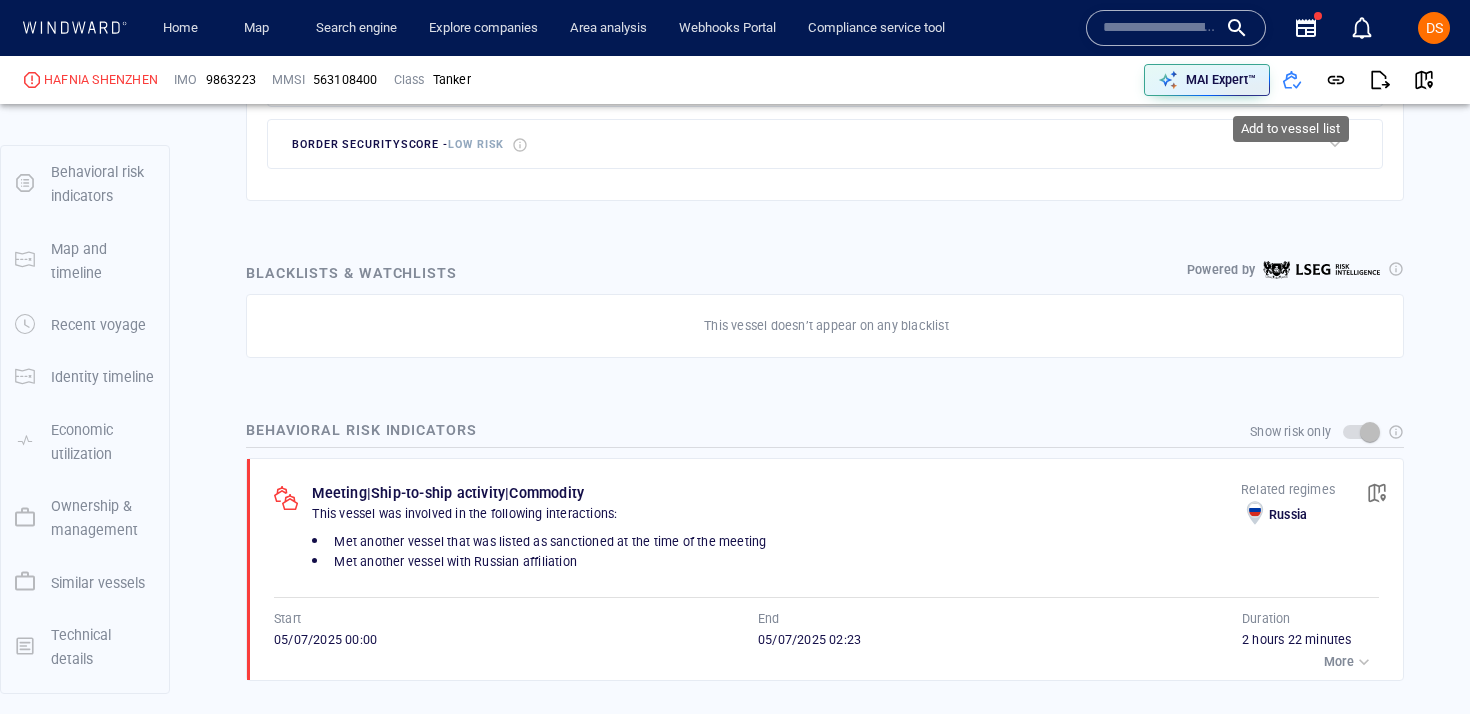 click at bounding box center (1160, 28) 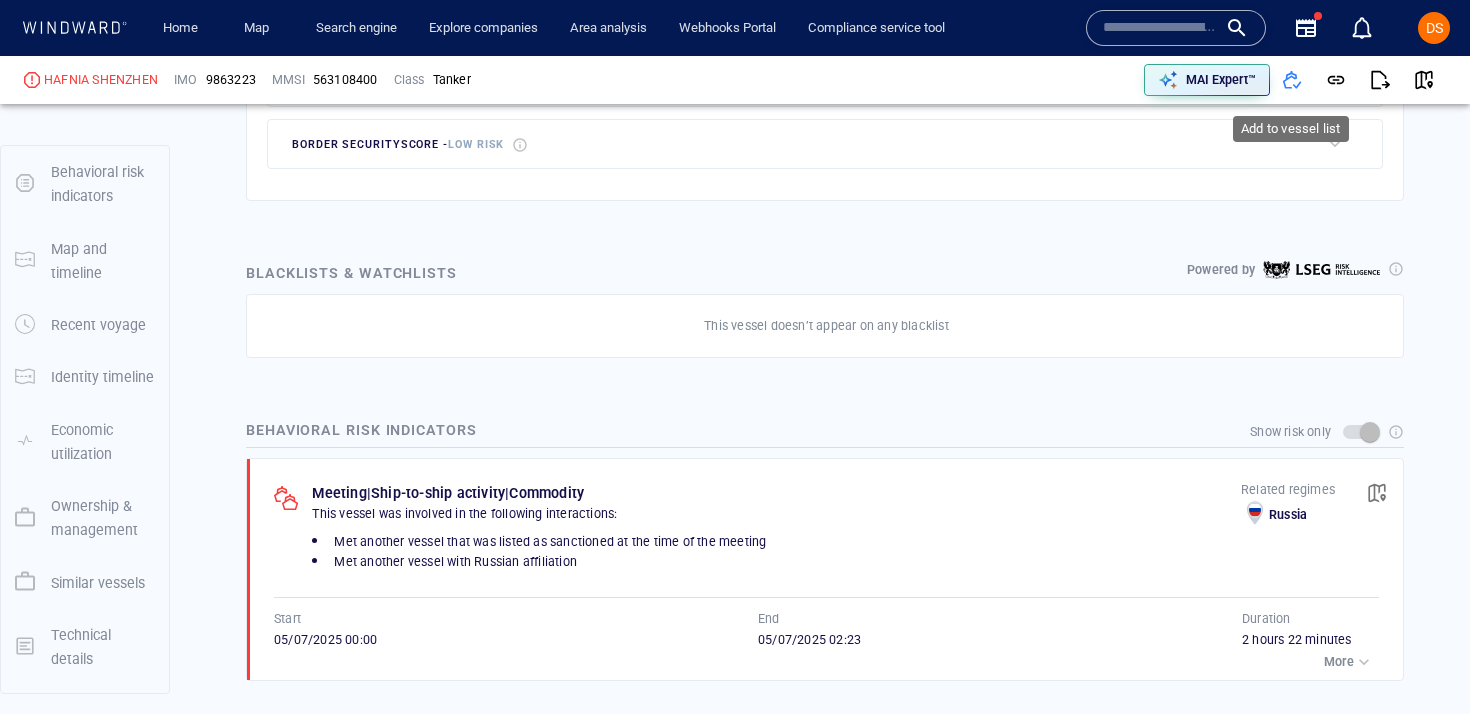 paste on "**********" 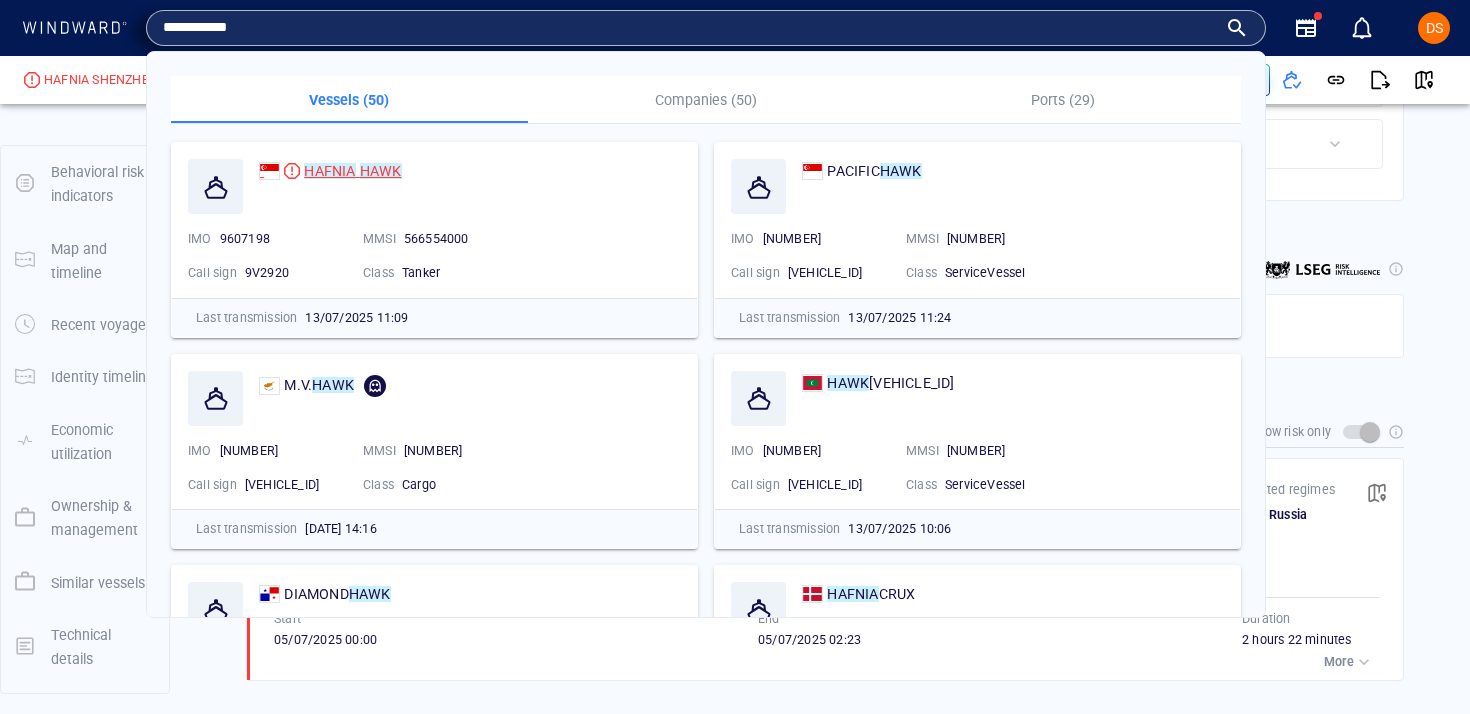 type on "**********" 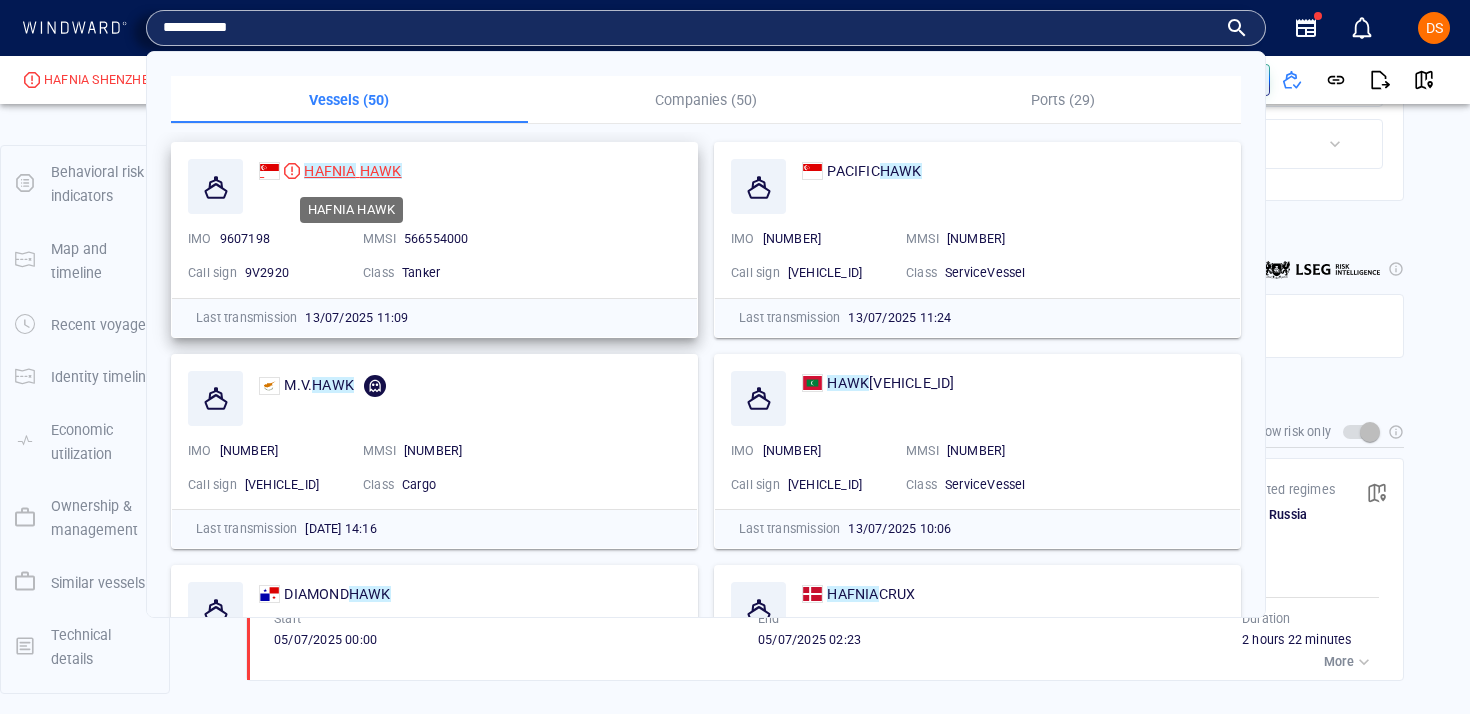 click on "HAFNIA" at bounding box center [329, 171] 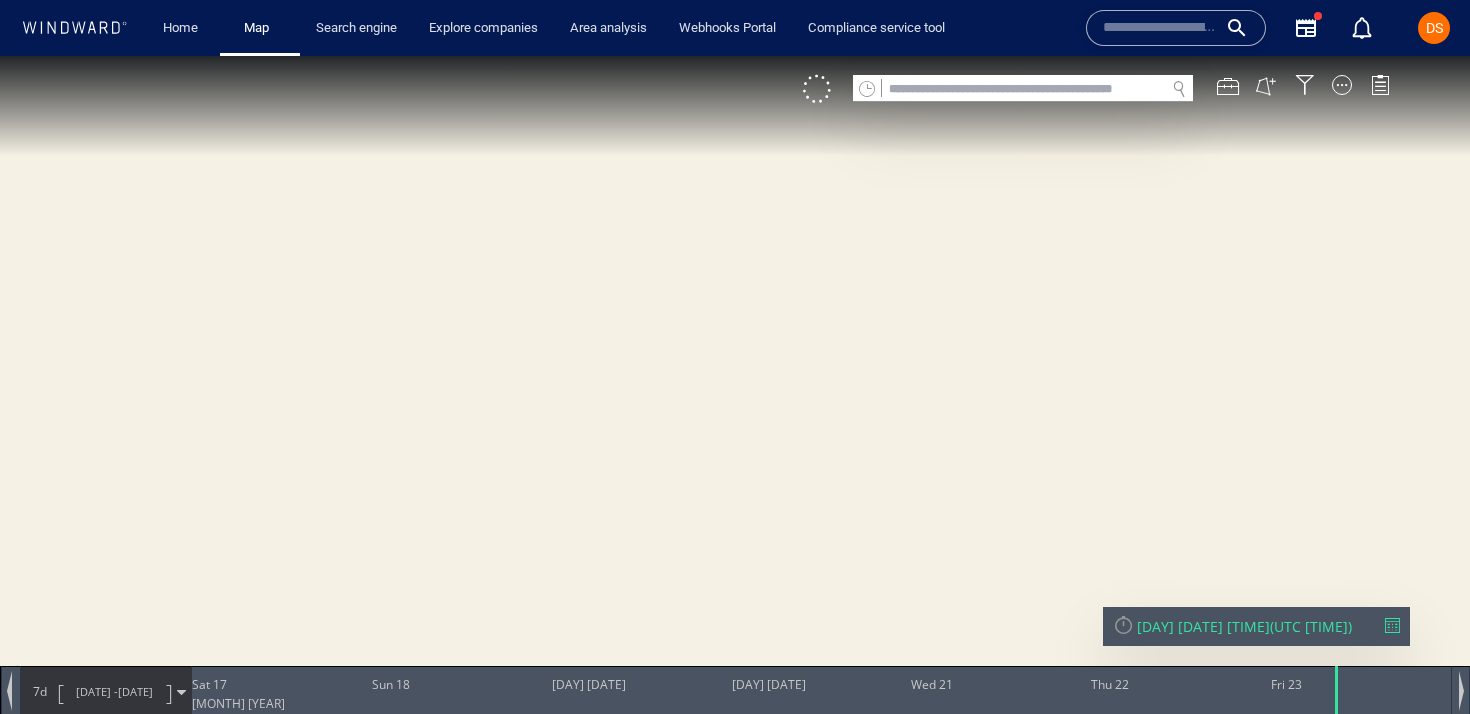 scroll, scrollTop: 0, scrollLeft: 0, axis: both 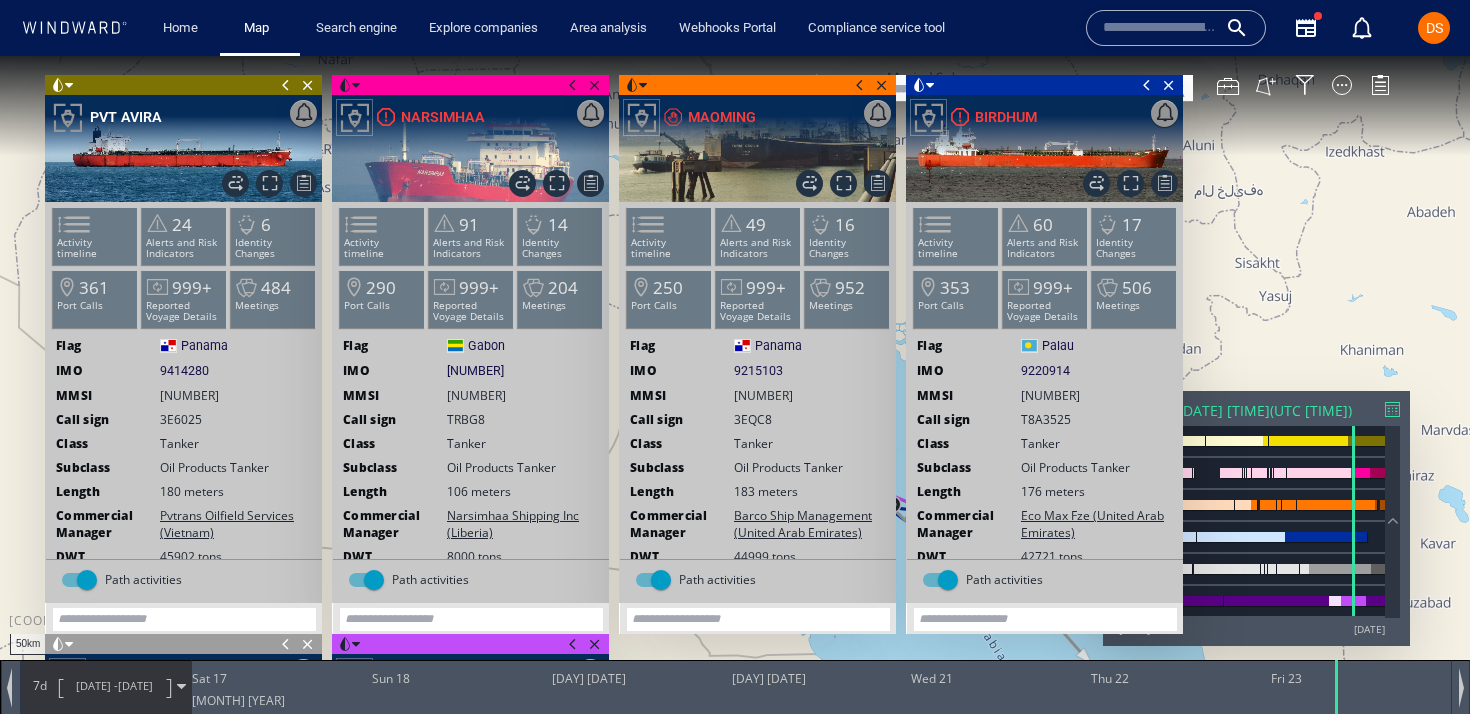 click at bounding box center [286, 85] 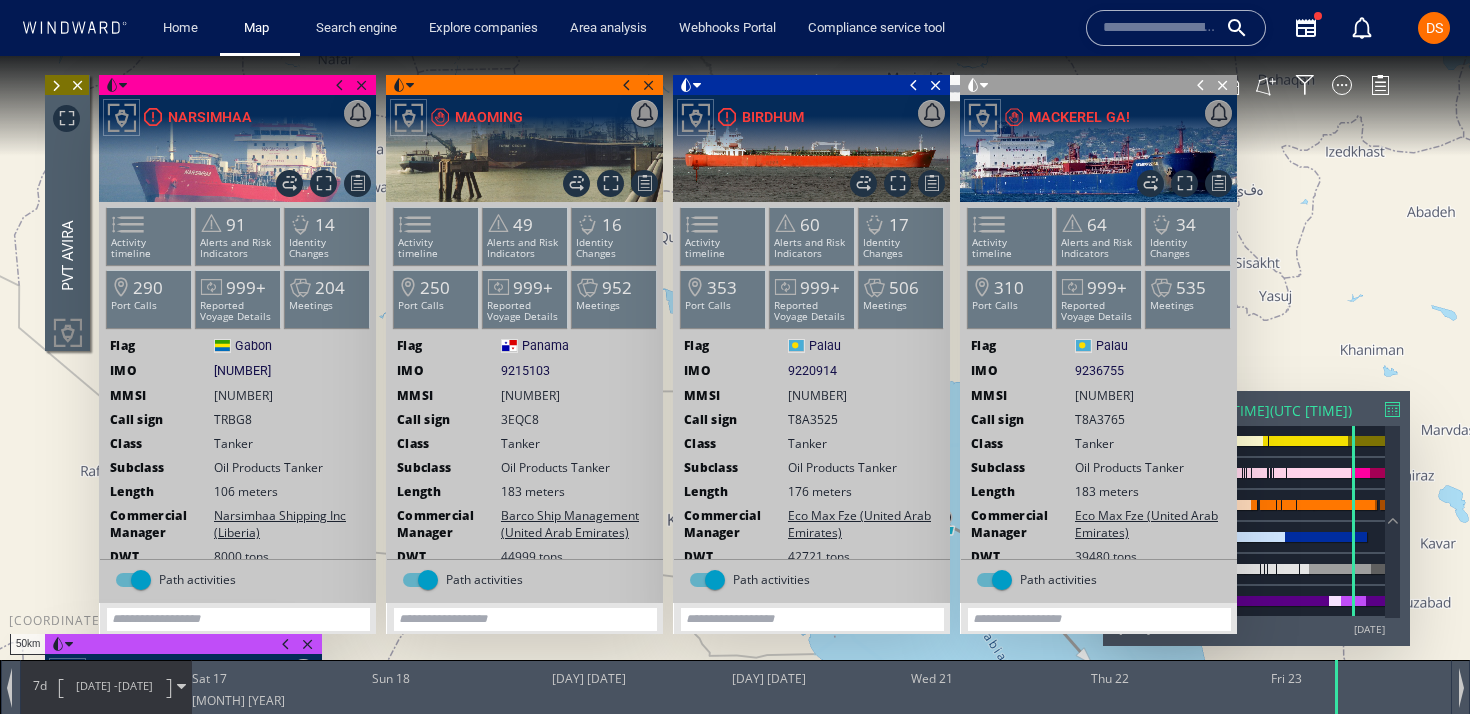 click at bounding box center [340, 85] 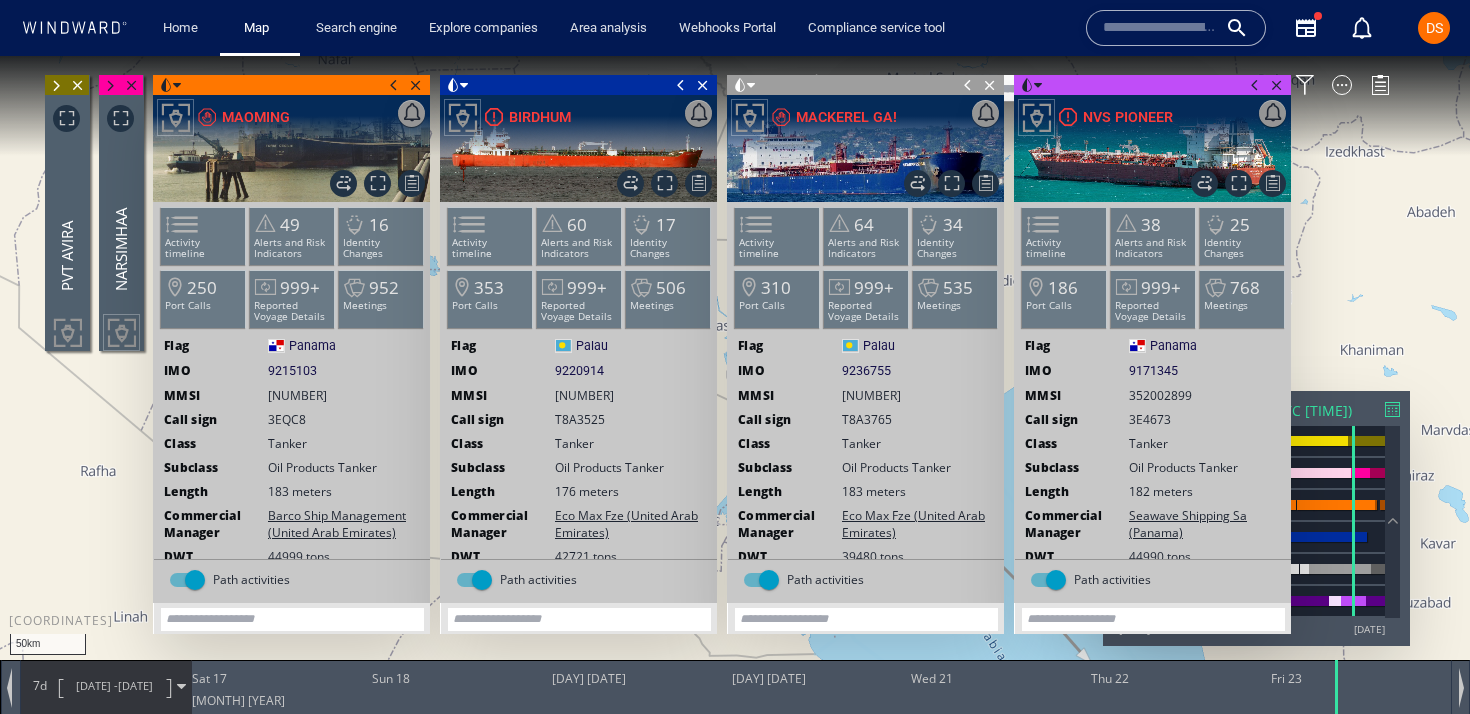 click at bounding box center (394, 85) 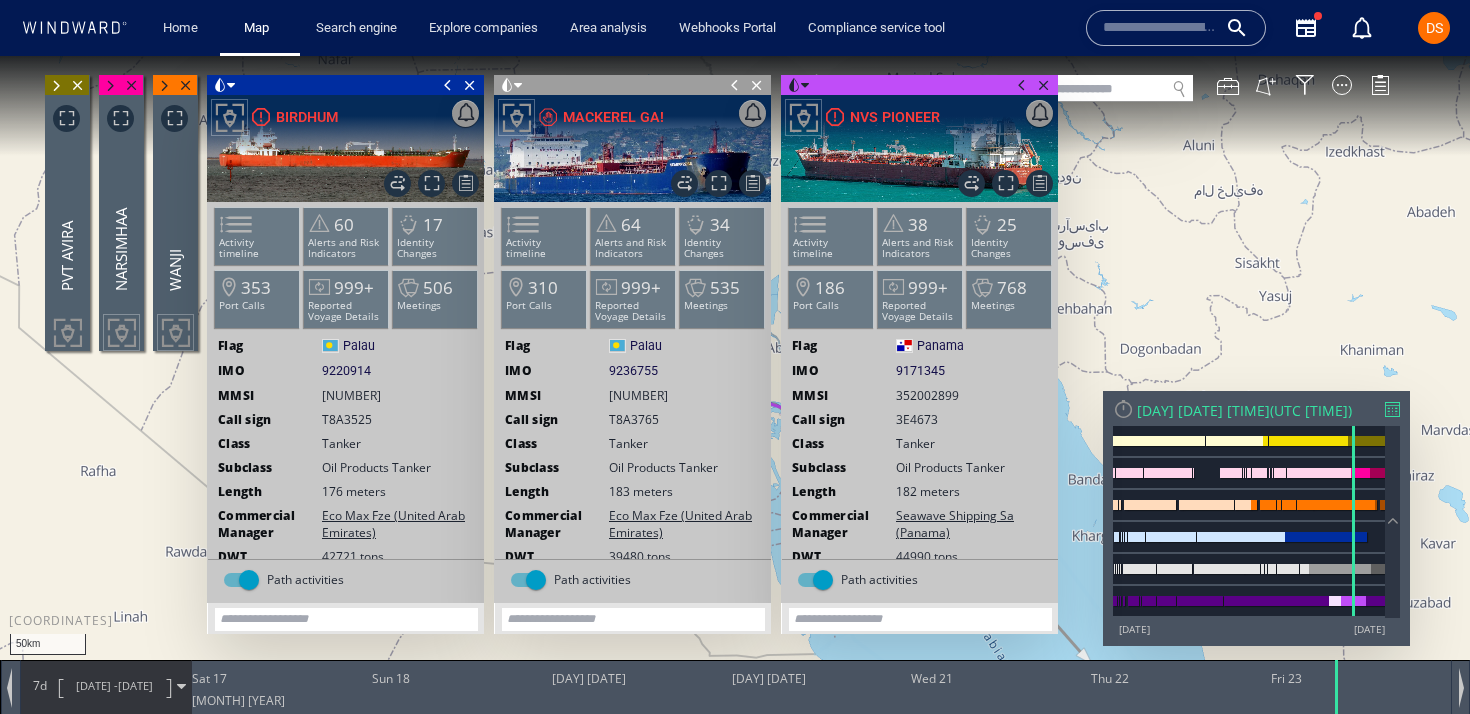 click at bounding box center (448, 85) 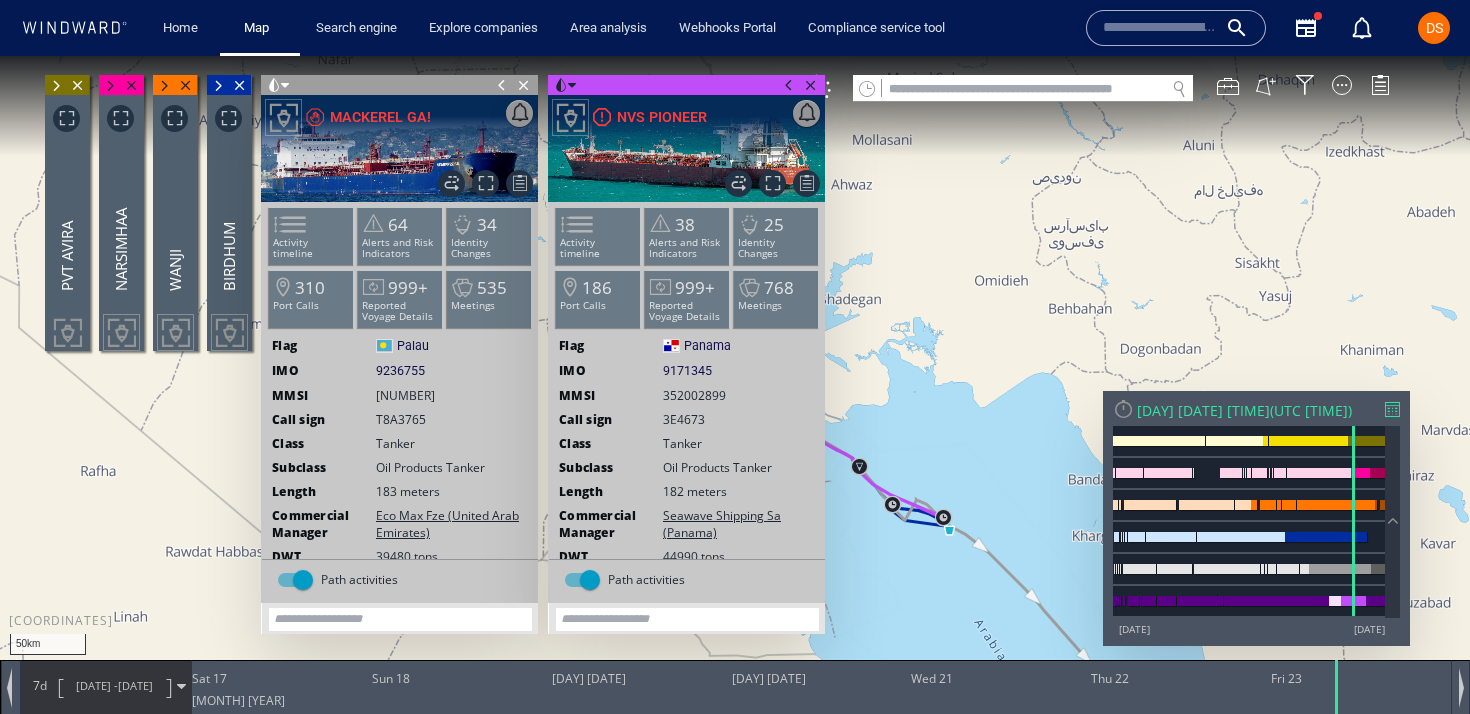 click at bounding box center [502, 85] 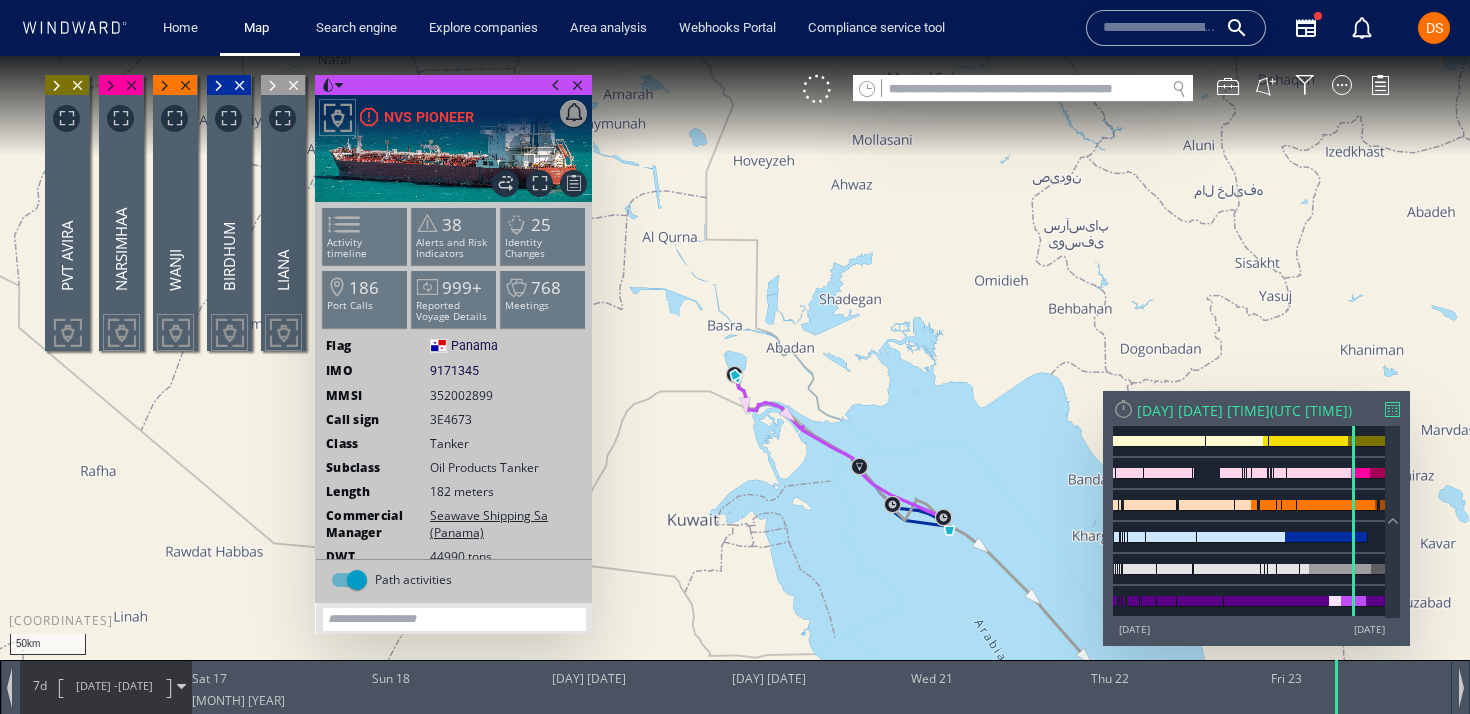click at bounding box center [556, 85] 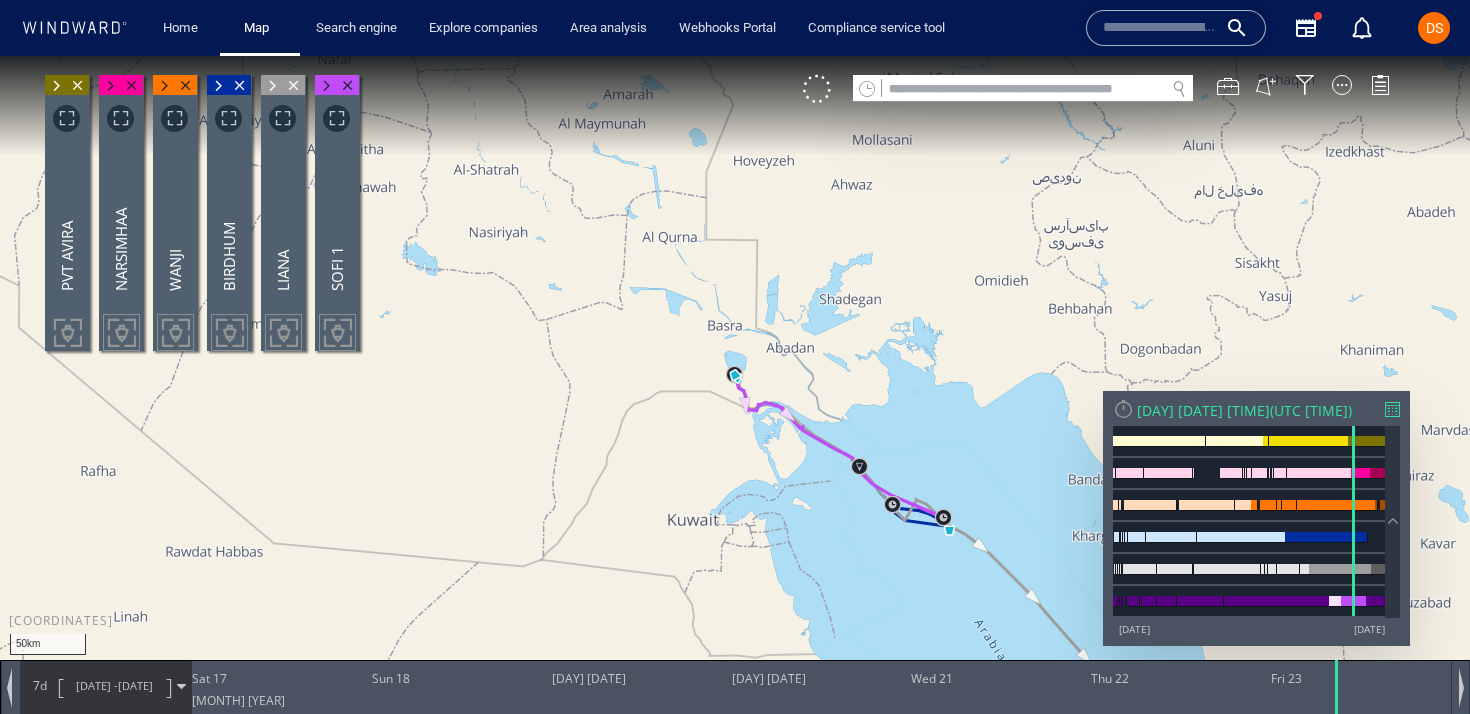 click on "16/02/24 -  23/02/24" at bounding box center [114, 686] 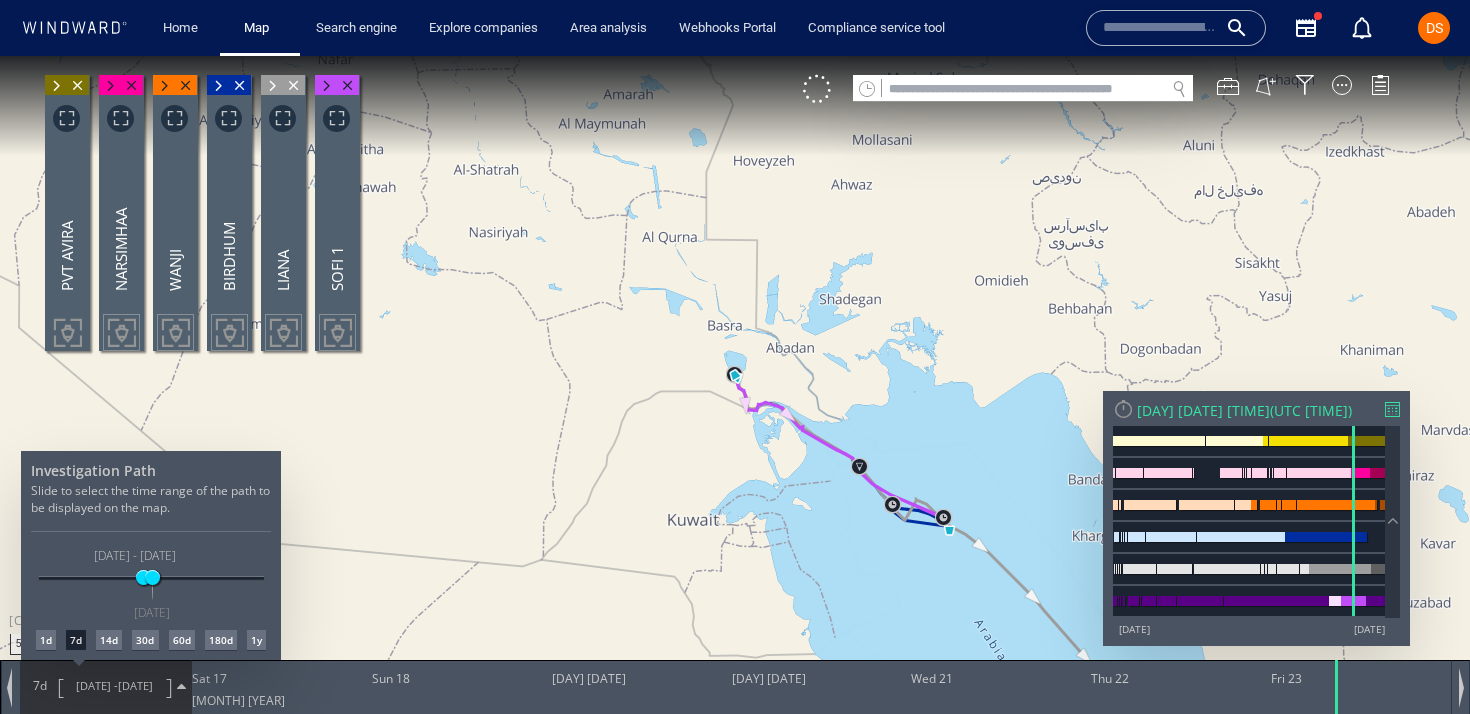 click at bounding box center (735, 385) 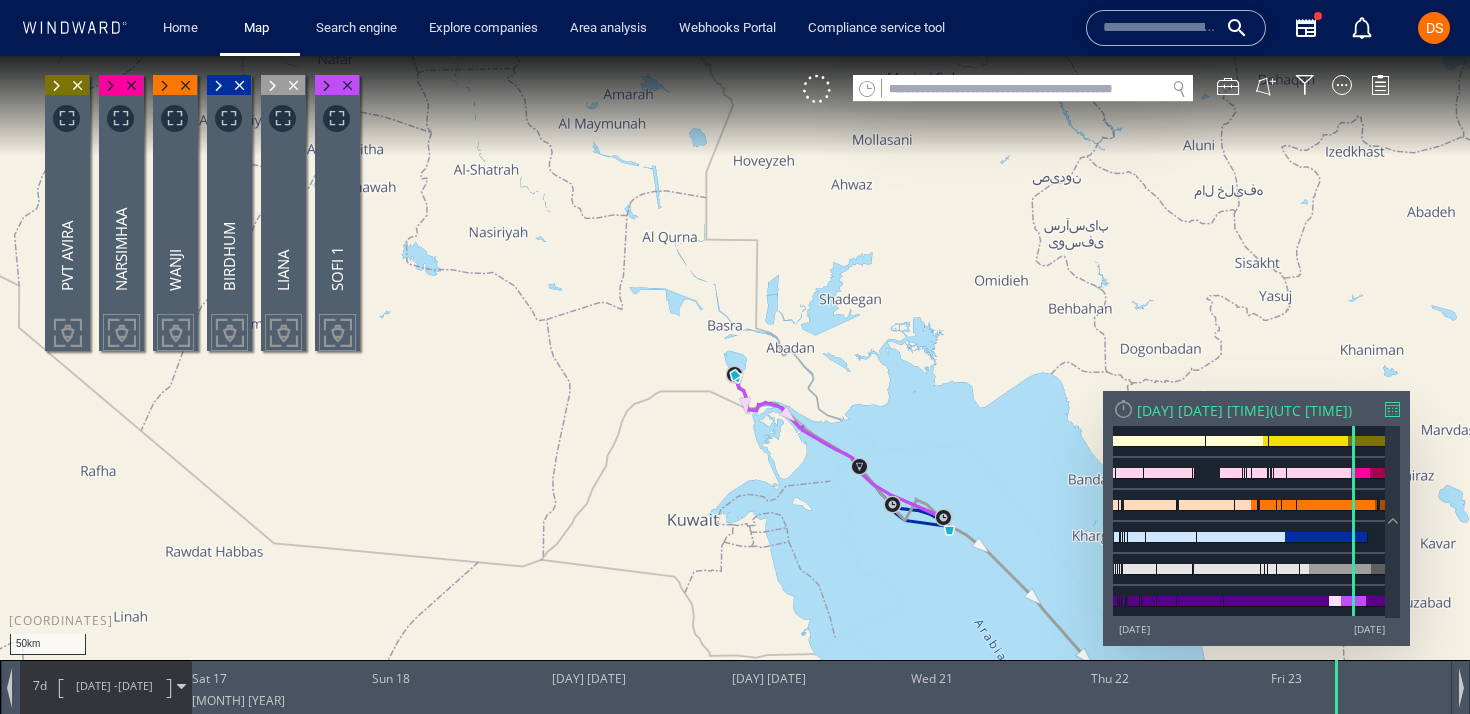 click on "Fri 23/02/2024 08:35  ( UTC 06:35 ) 25/12/12 13/07/25" at bounding box center (1256, 518) 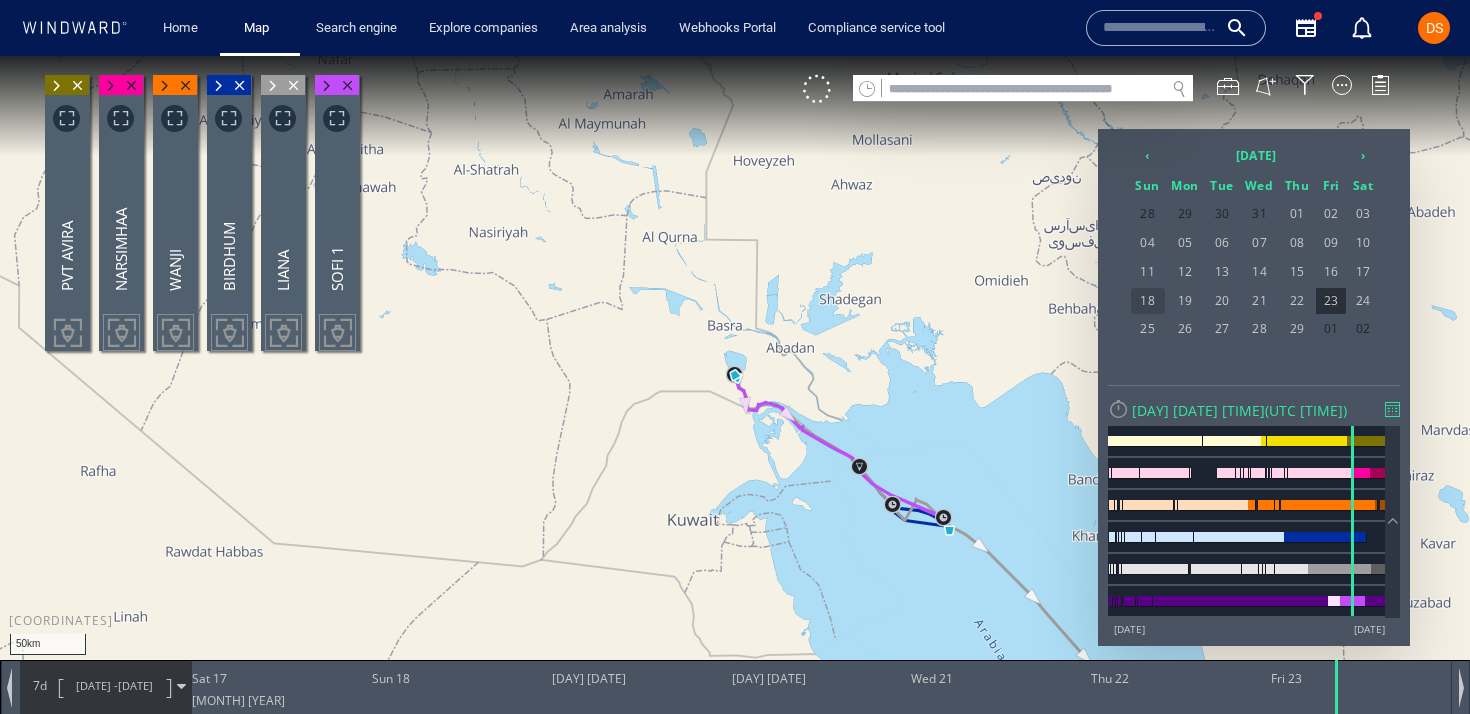 click on "18" at bounding box center [1148, 301] 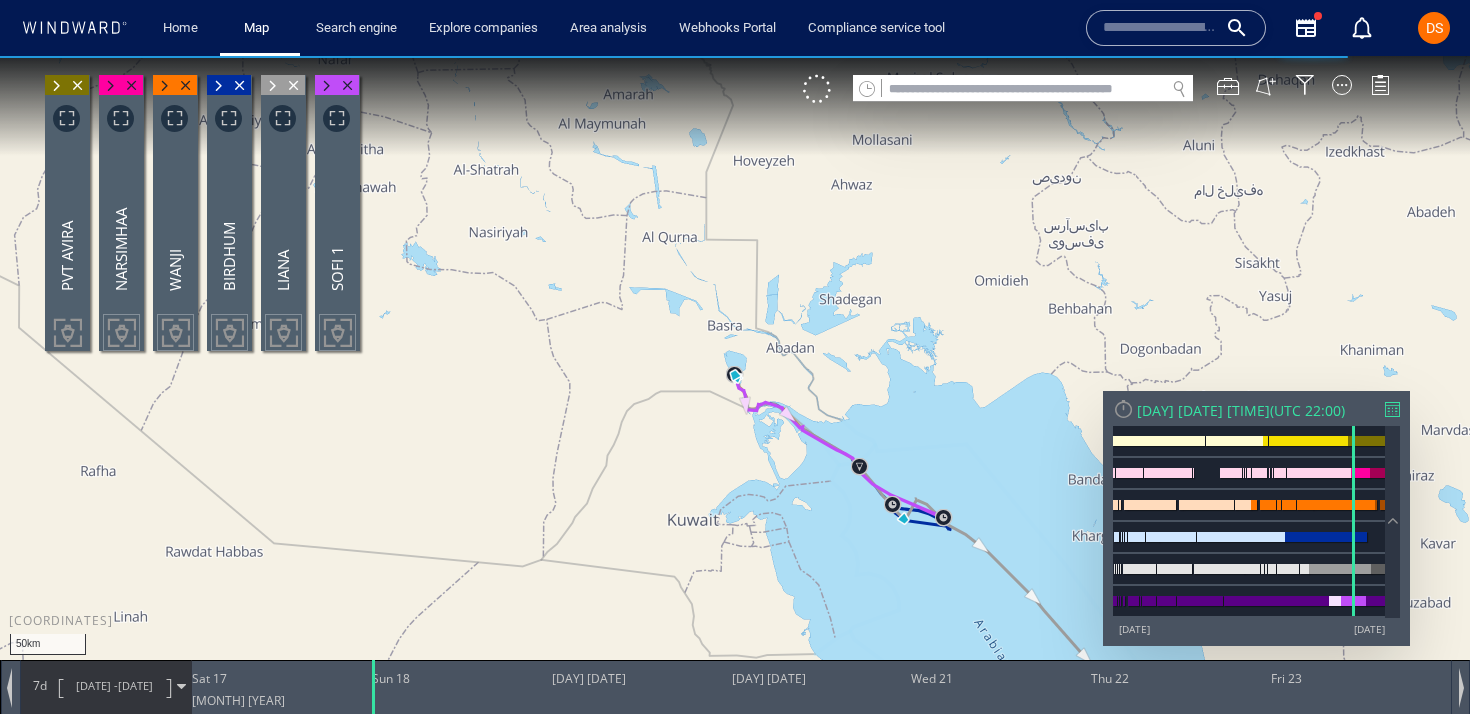 click at bounding box center (735, 375) 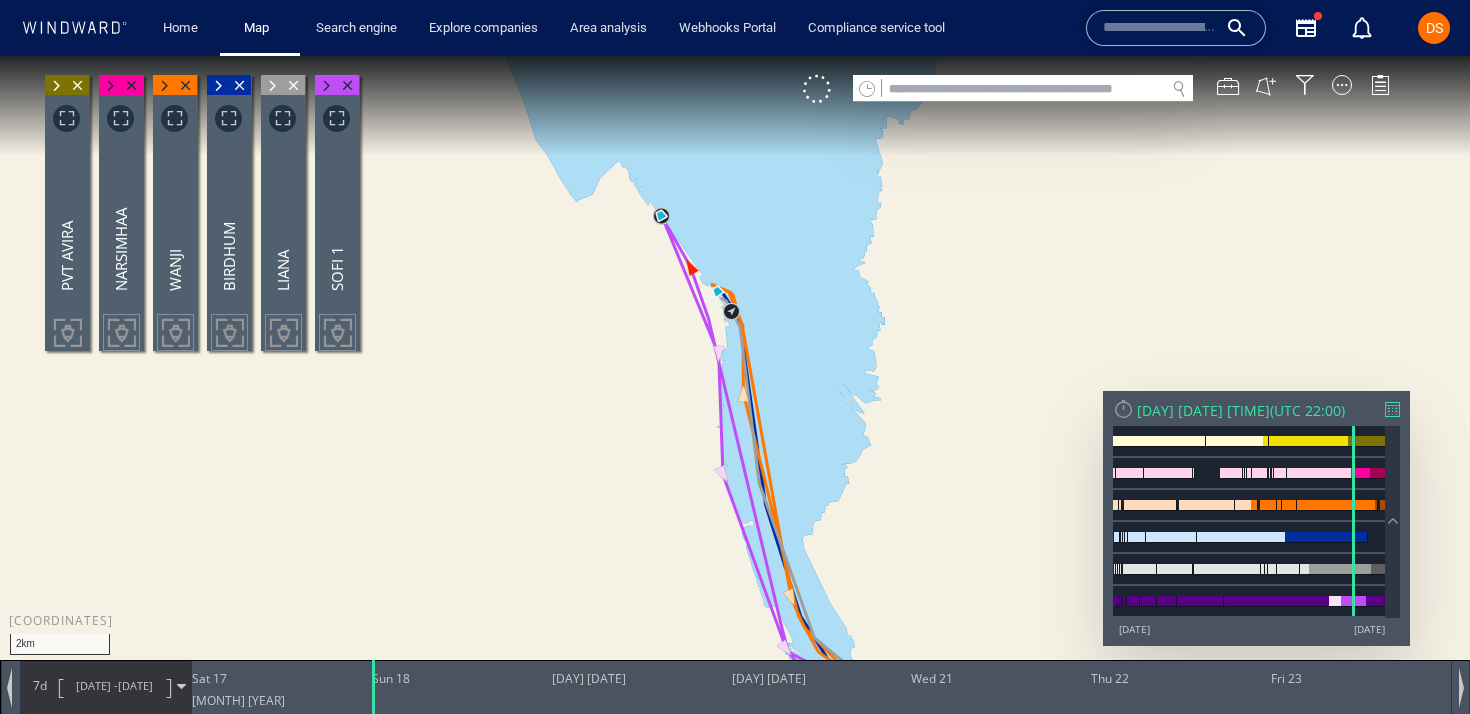drag, startPoint x: 685, startPoint y: 308, endPoint x: 538, endPoint y: 241, distance: 161.54875 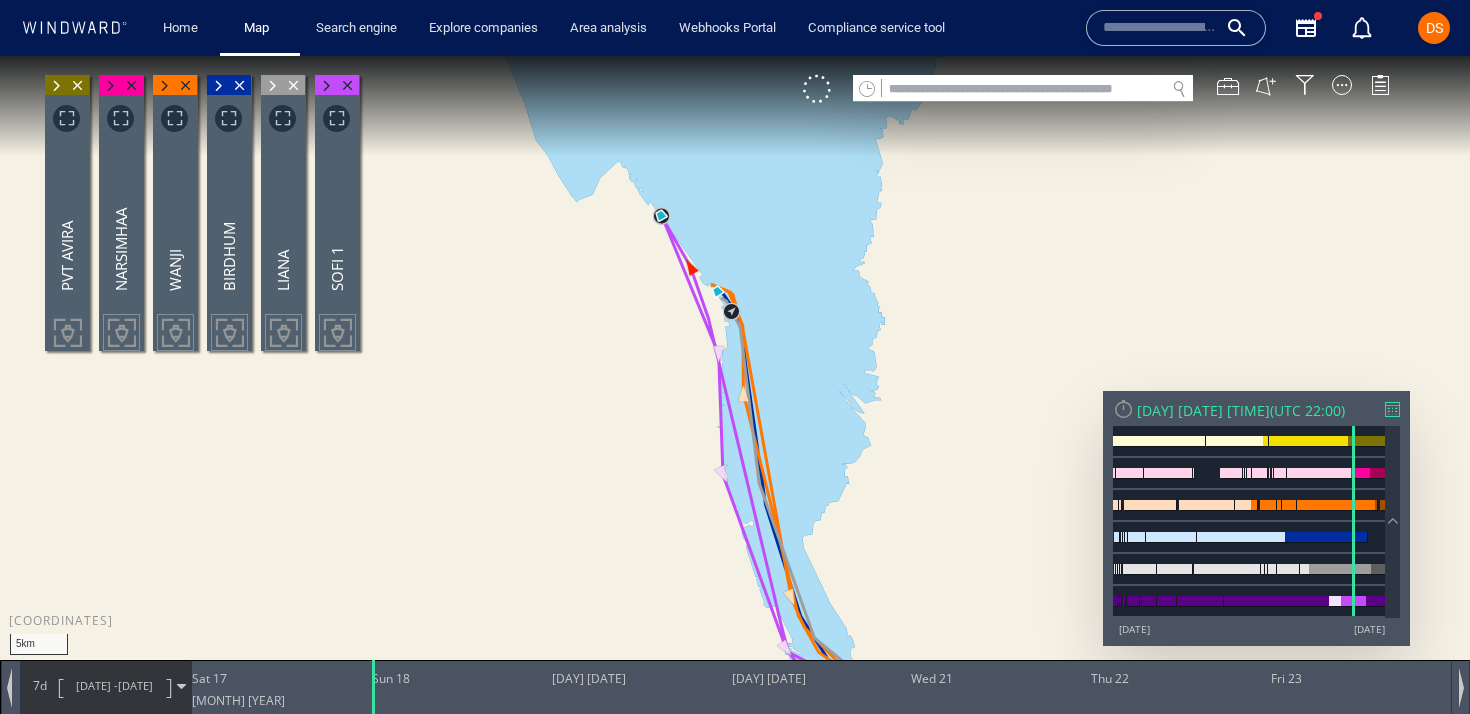 drag, startPoint x: 652, startPoint y: 381, endPoint x: 445, endPoint y: 265, distance: 237.28674 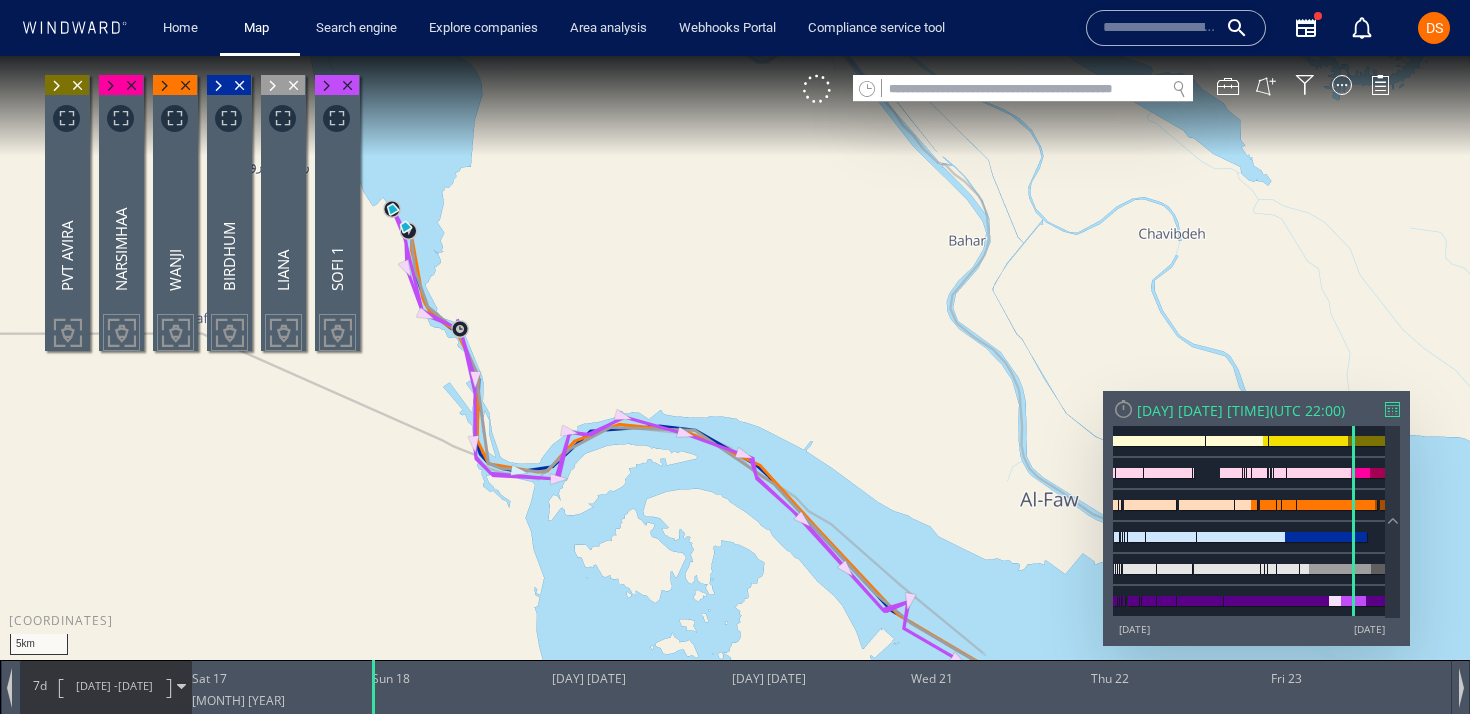 drag, startPoint x: 642, startPoint y: 415, endPoint x: 422, endPoint y: 209, distance: 301.3901 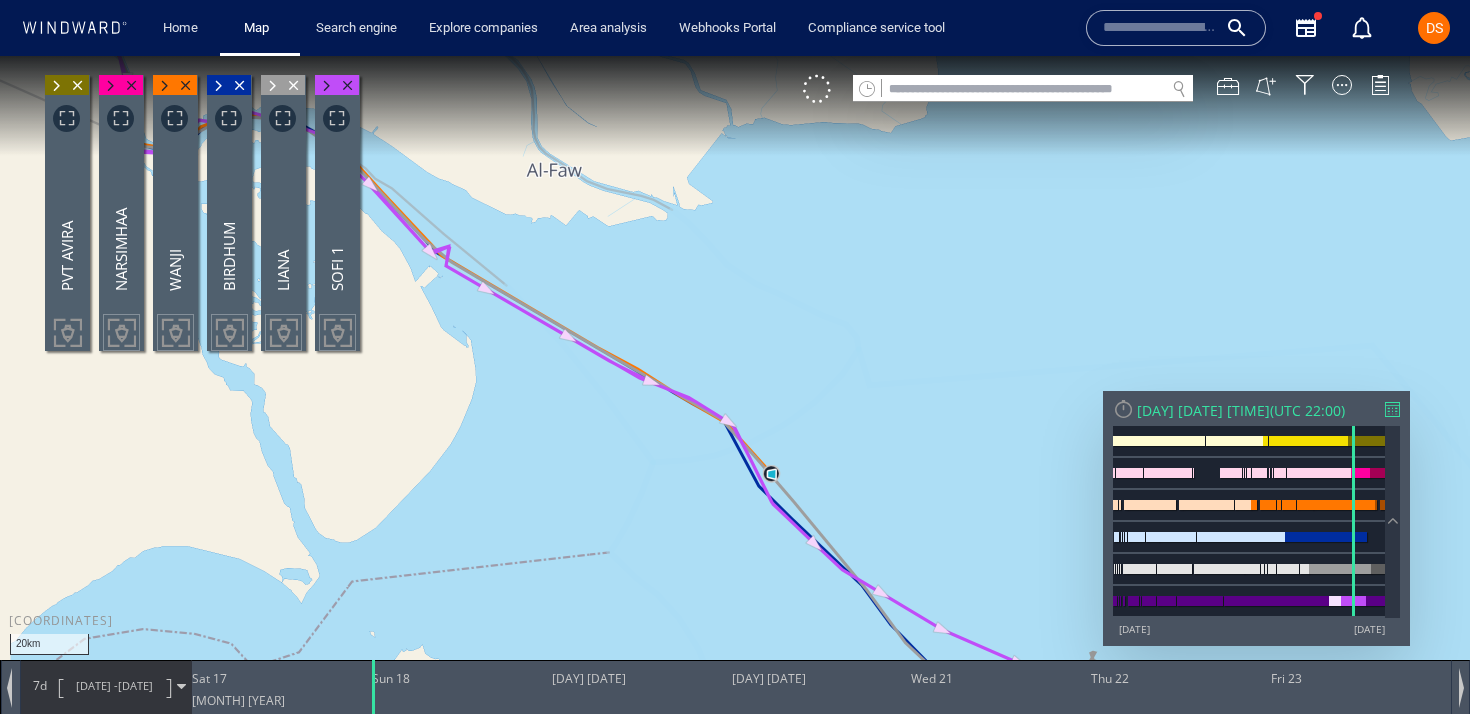 drag, startPoint x: 616, startPoint y: 395, endPoint x: 494, endPoint y: 306, distance: 151.01324 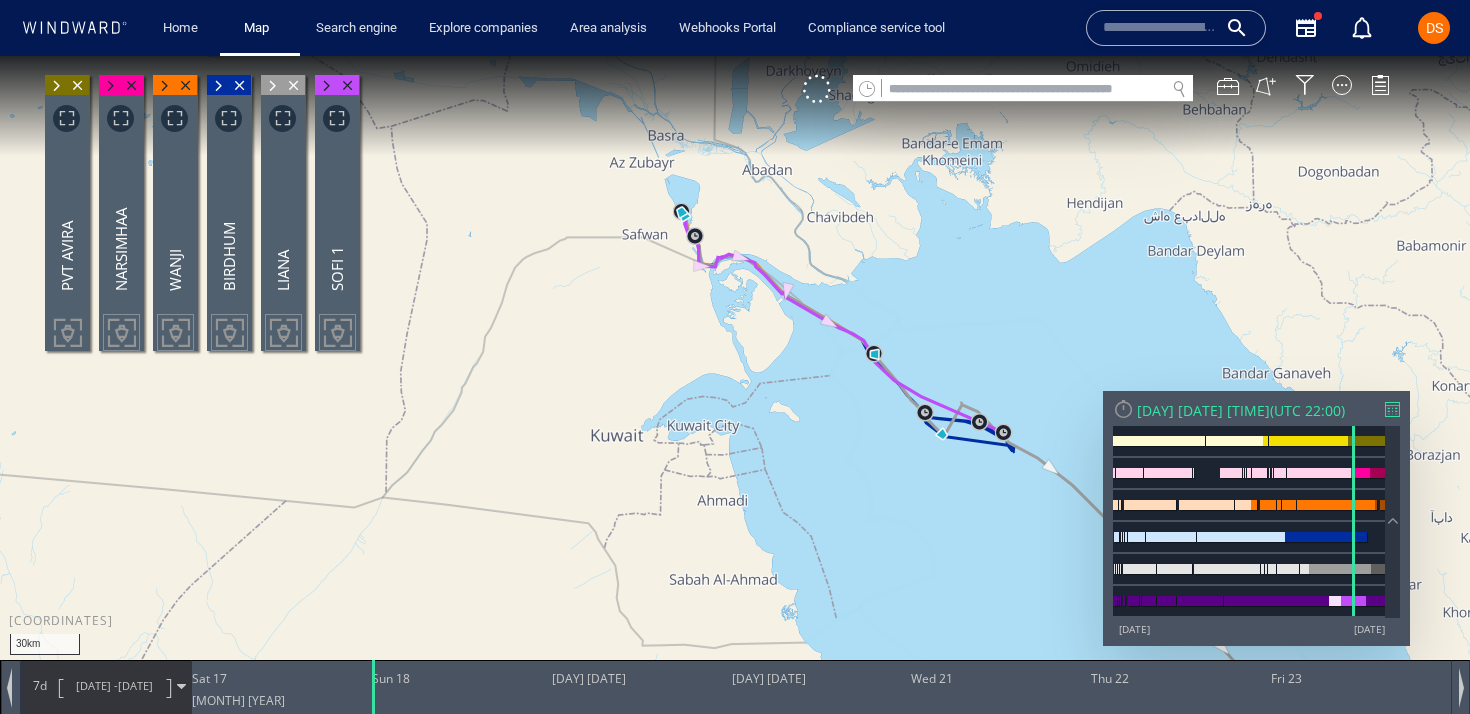 drag, startPoint x: 607, startPoint y: 215, endPoint x: 825, endPoint y: 517, distance: 372.46207 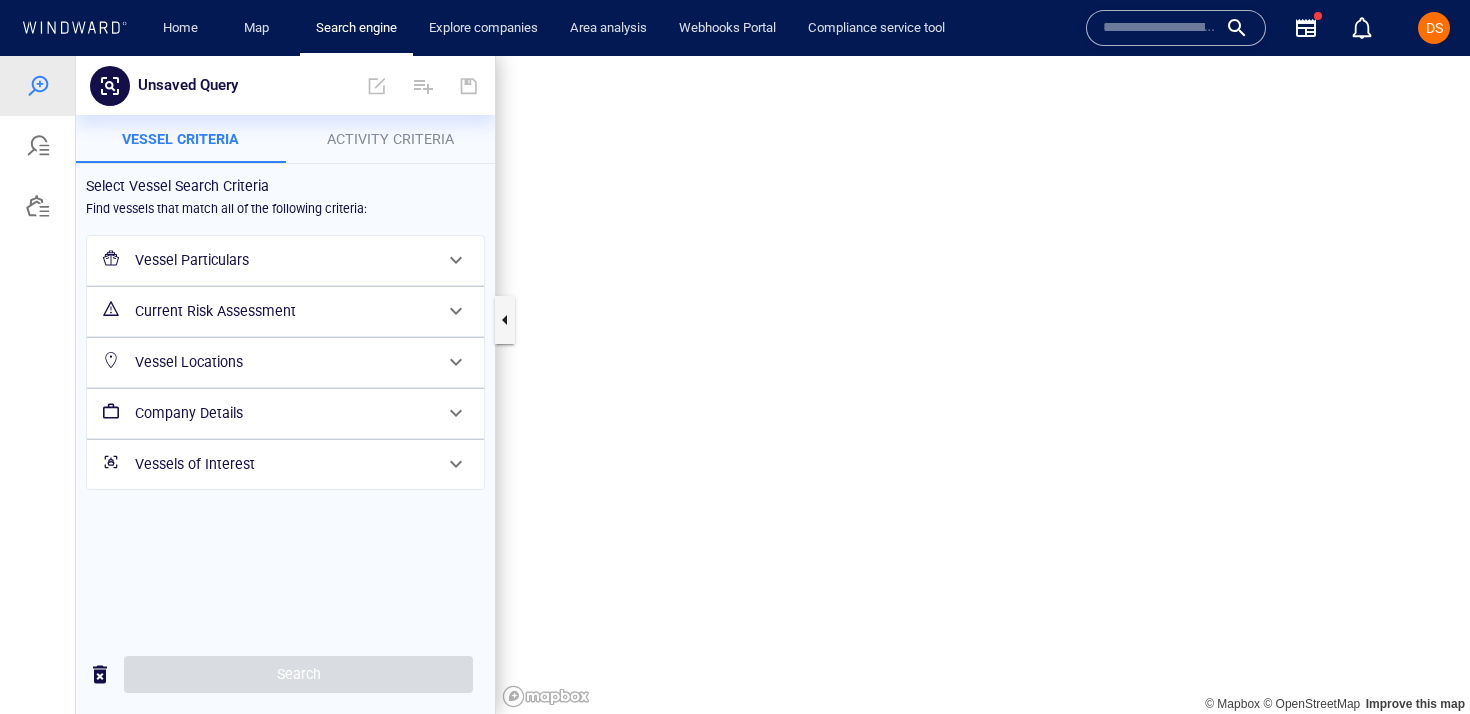 scroll, scrollTop: 0, scrollLeft: 0, axis: both 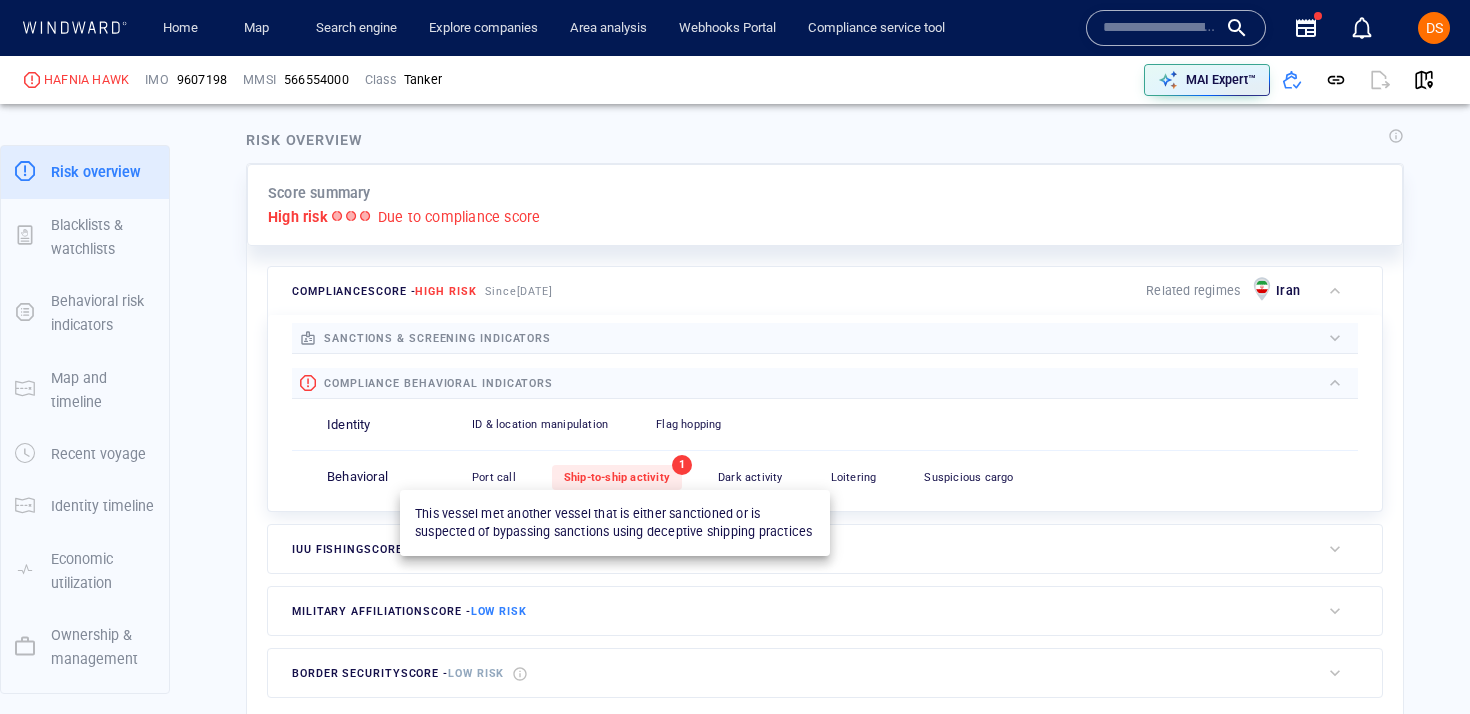 click on "Ship-to-ship activity" at bounding box center [617, 477] 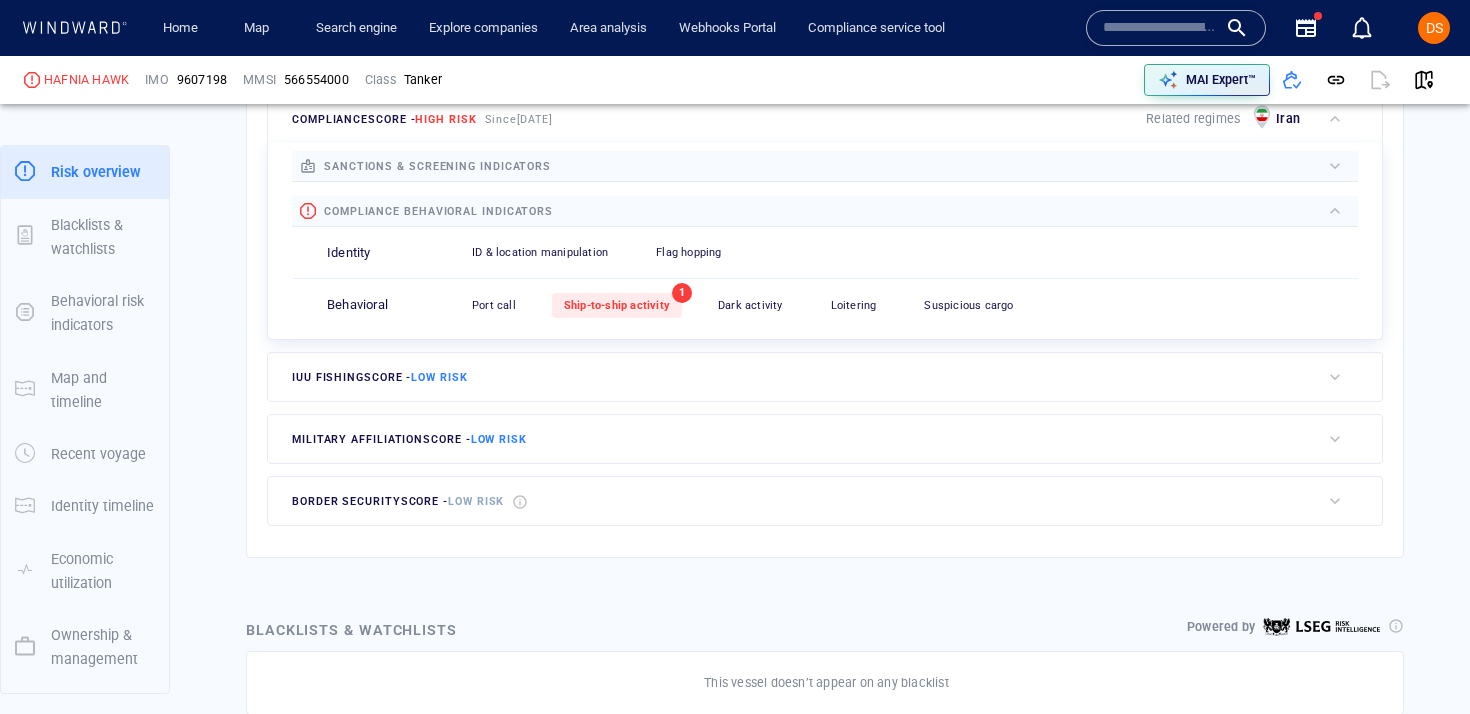 scroll, scrollTop: 927, scrollLeft: 0, axis: vertical 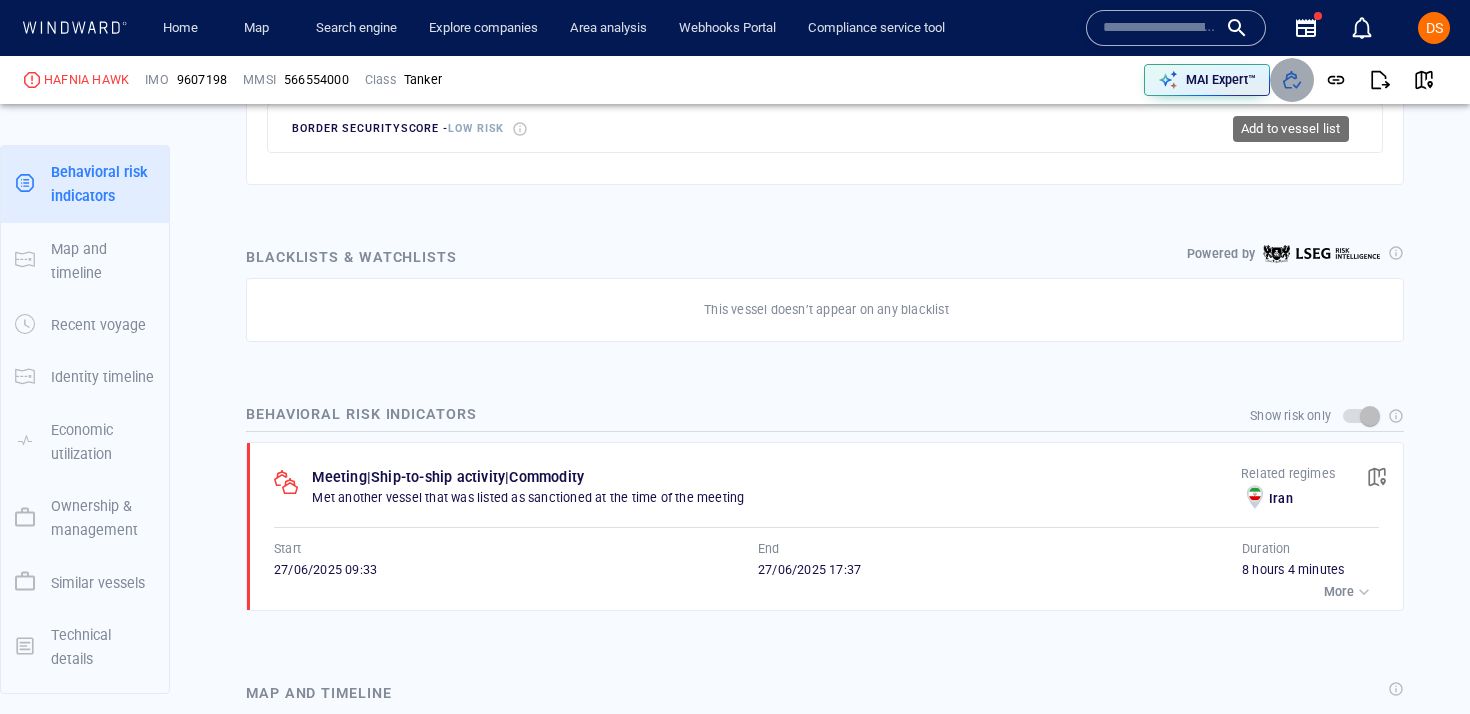 click at bounding box center [1292, 80] 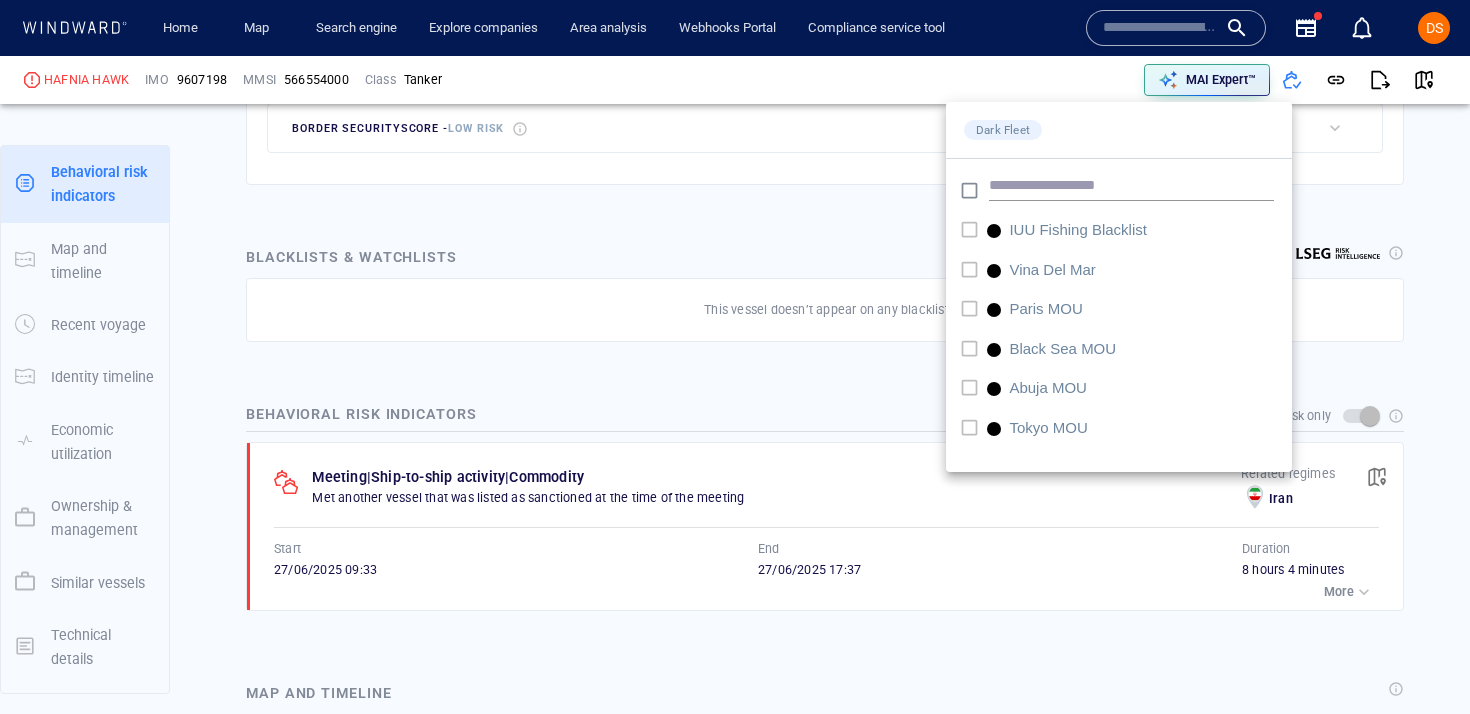scroll, scrollTop: 347783, scrollLeft: 0, axis: vertical 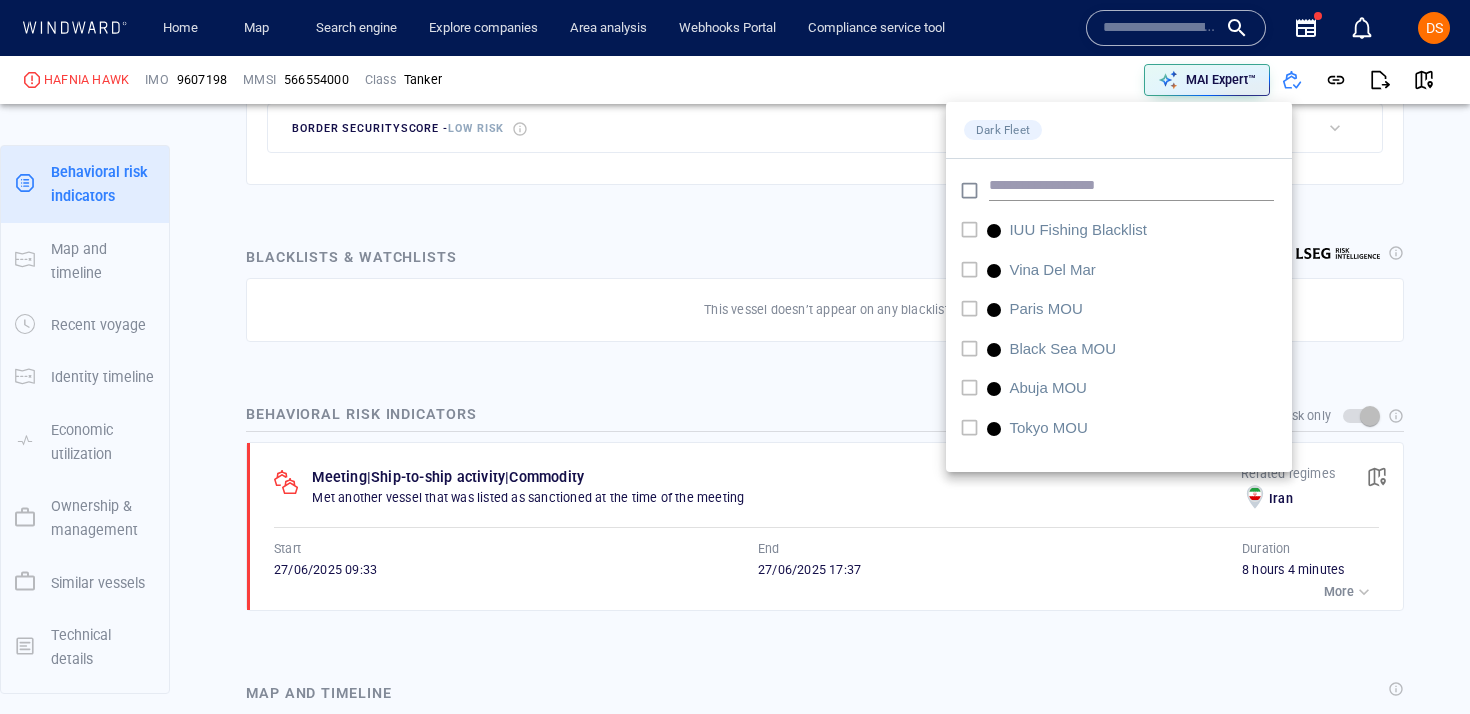 click at bounding box center (735, 357) 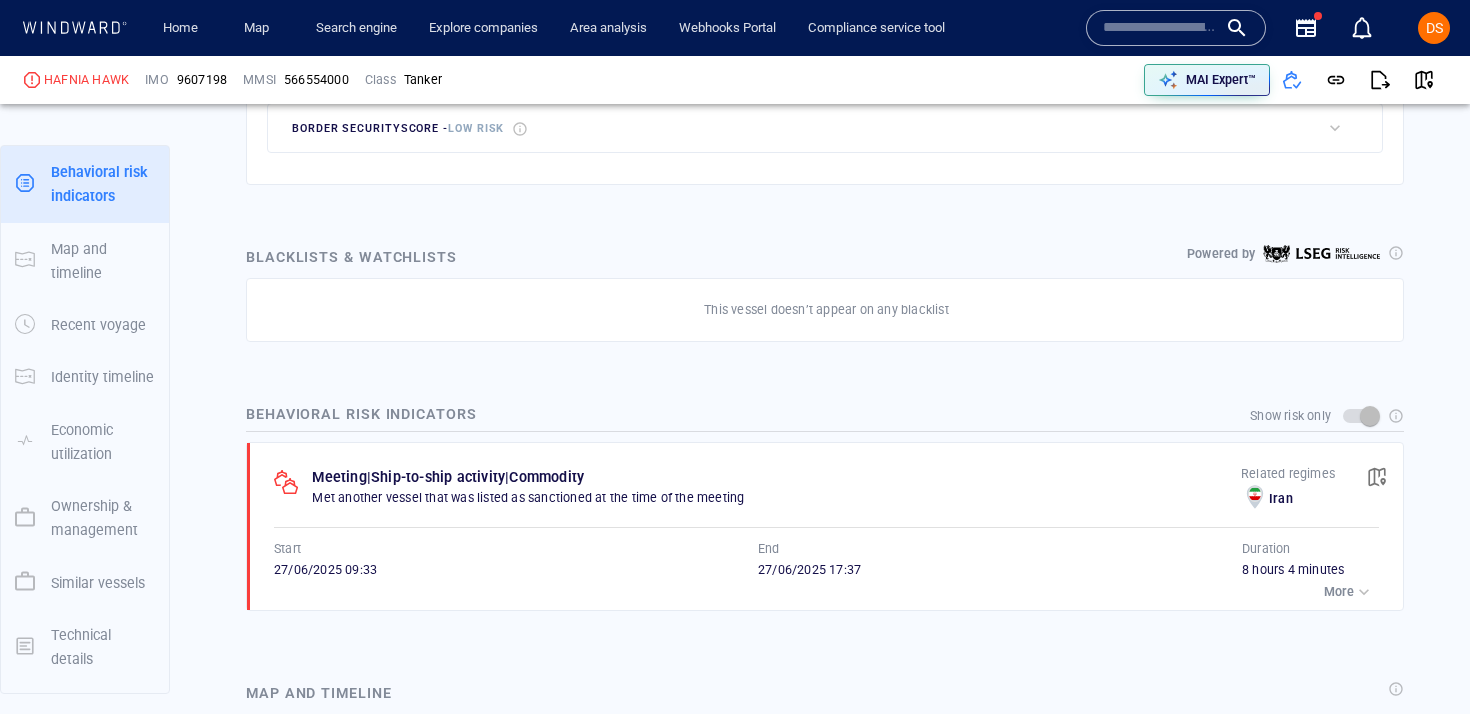 click at bounding box center [1160, 28] 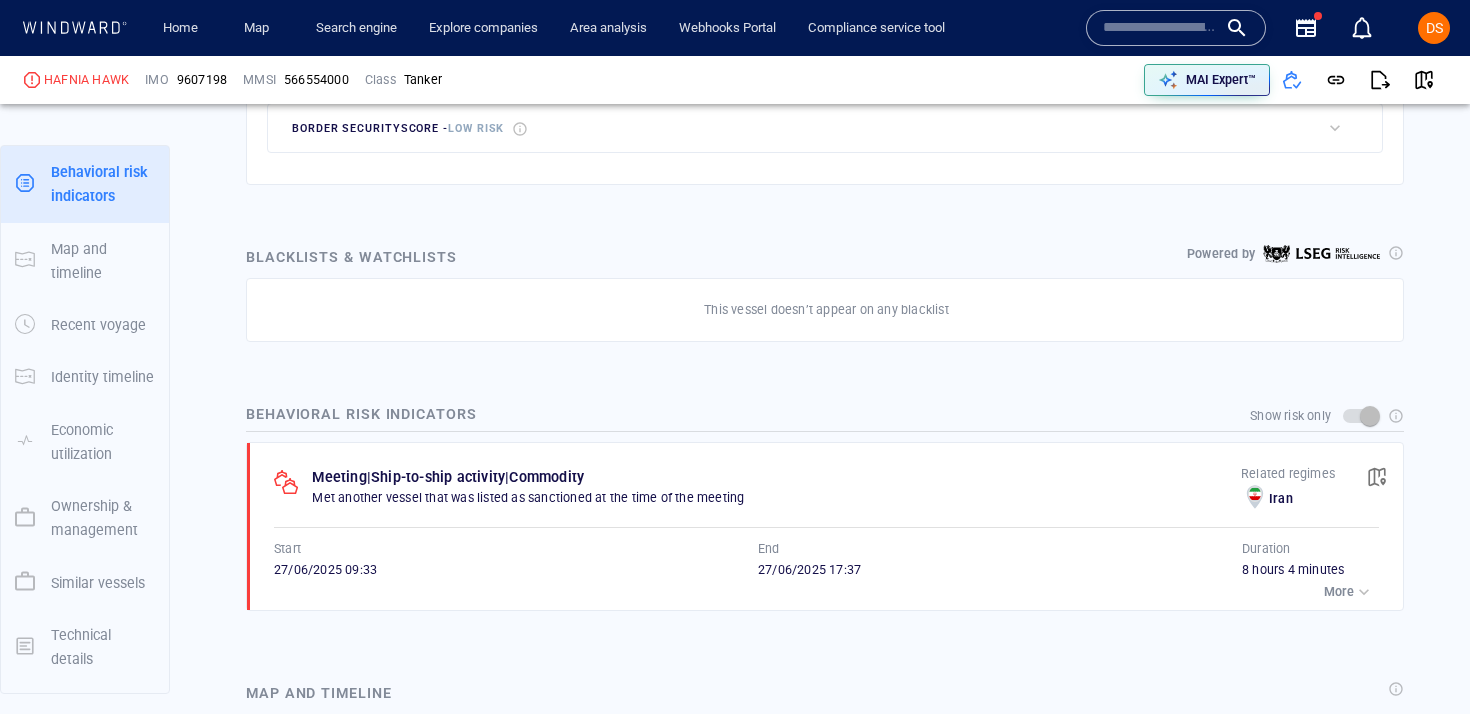 click at bounding box center [1160, 28] 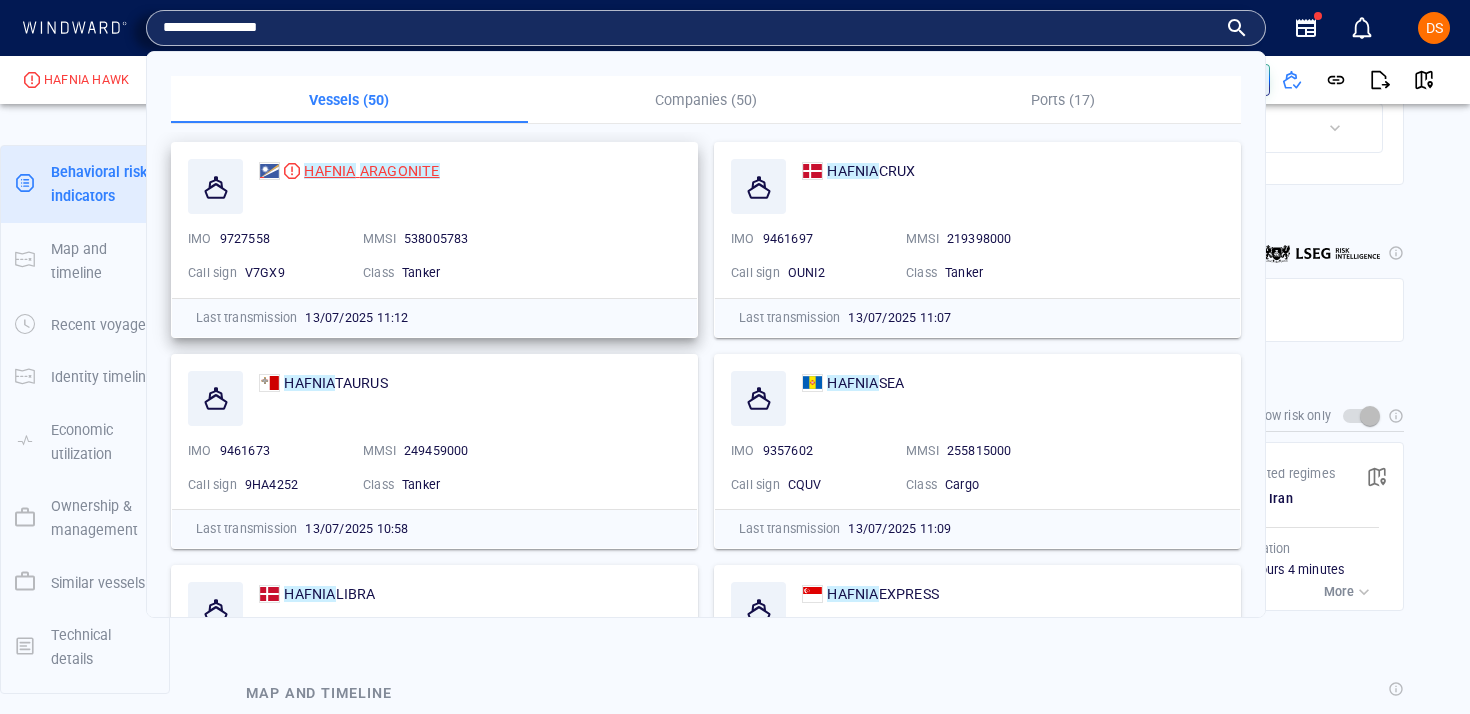 type on "**********" 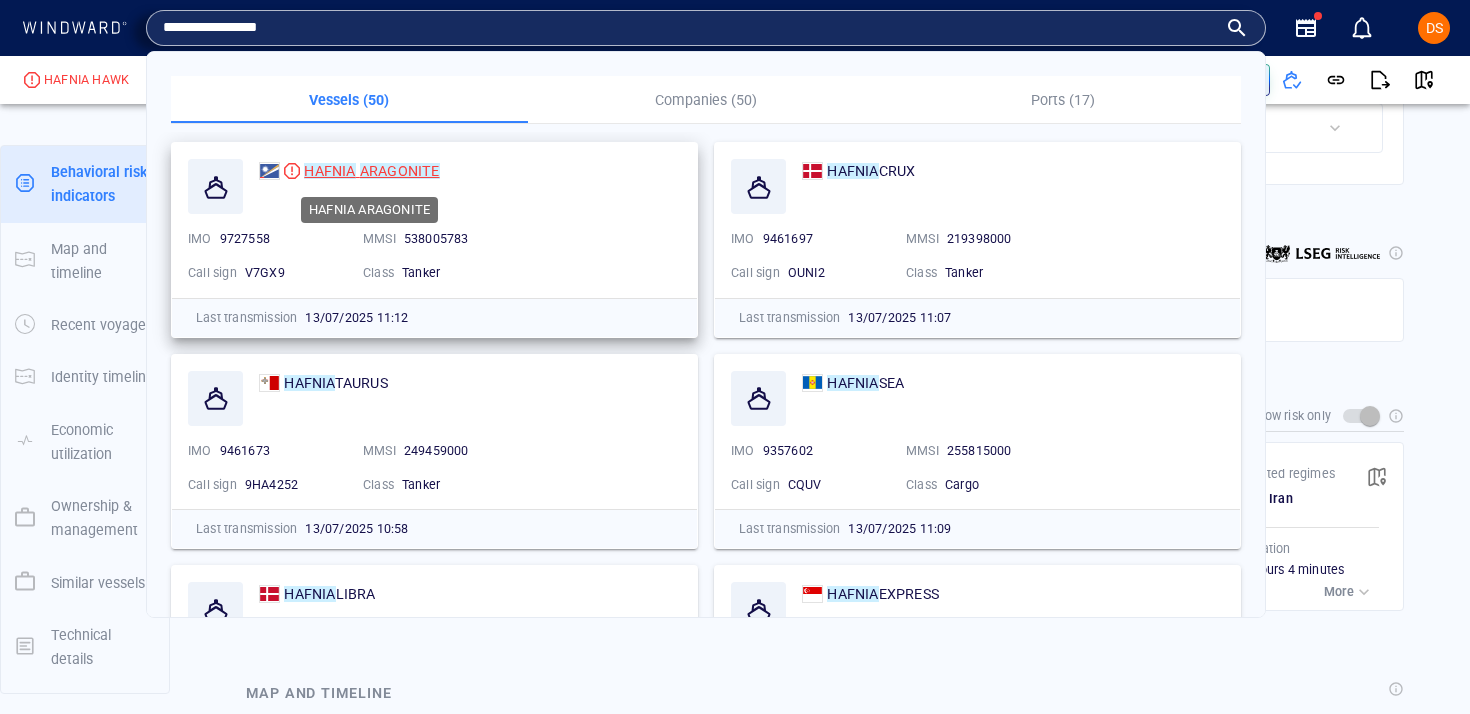 click on "ARAGONITE" at bounding box center [400, 171] 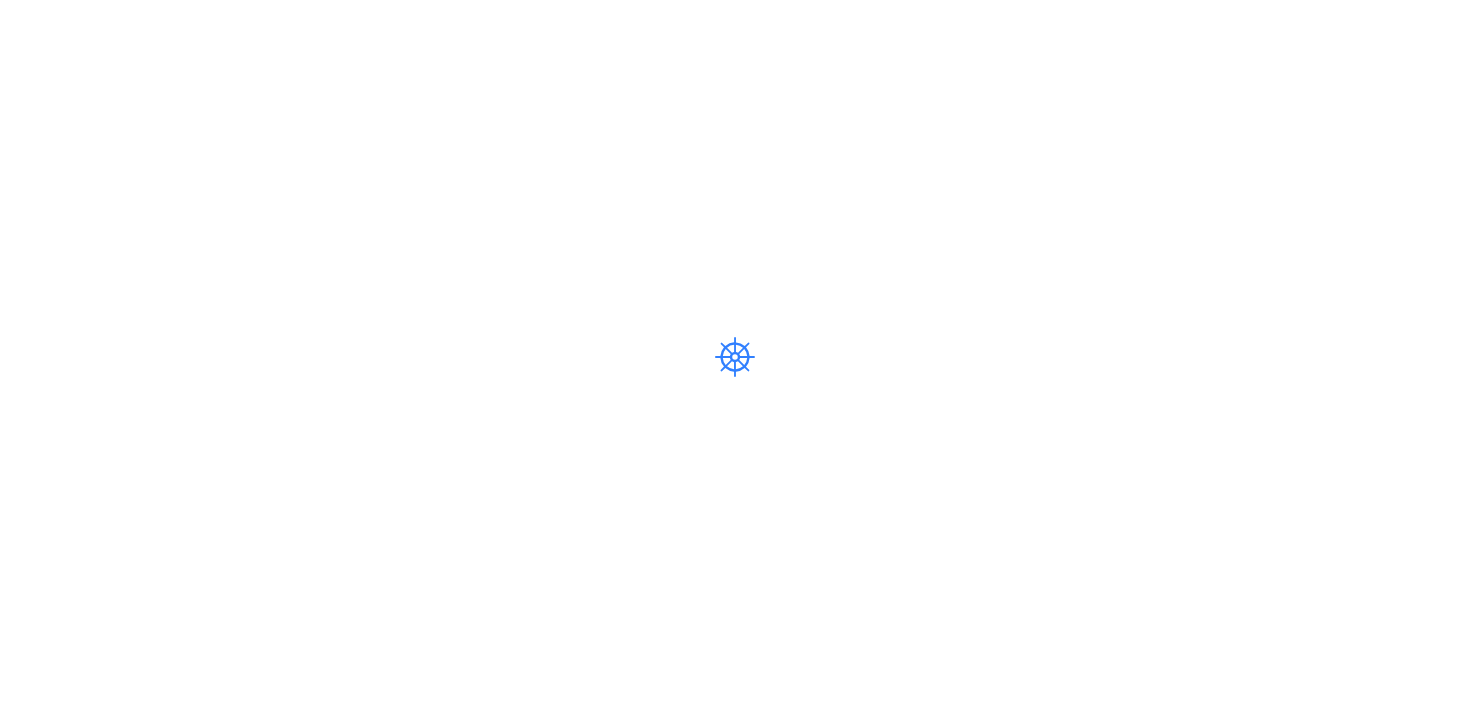 scroll, scrollTop: 0, scrollLeft: 0, axis: both 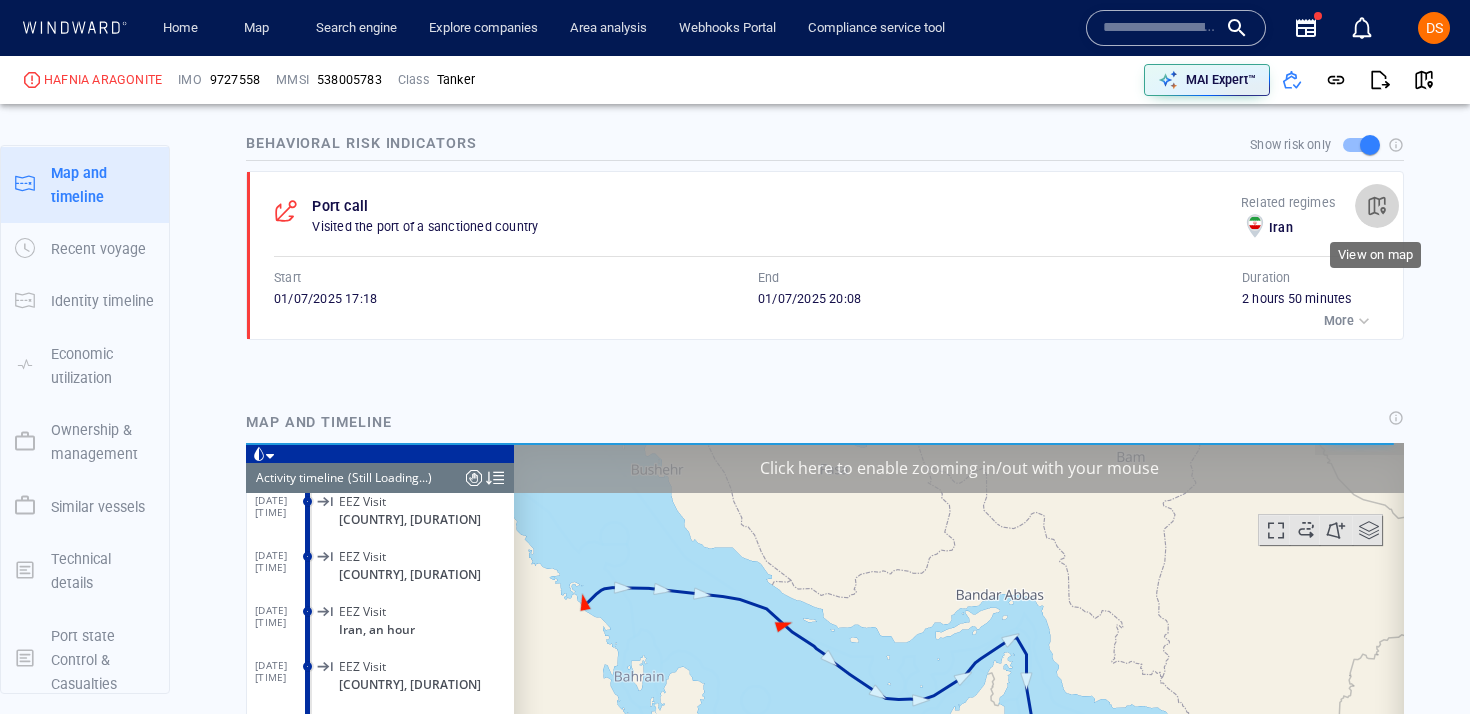 click at bounding box center [1377, 206] 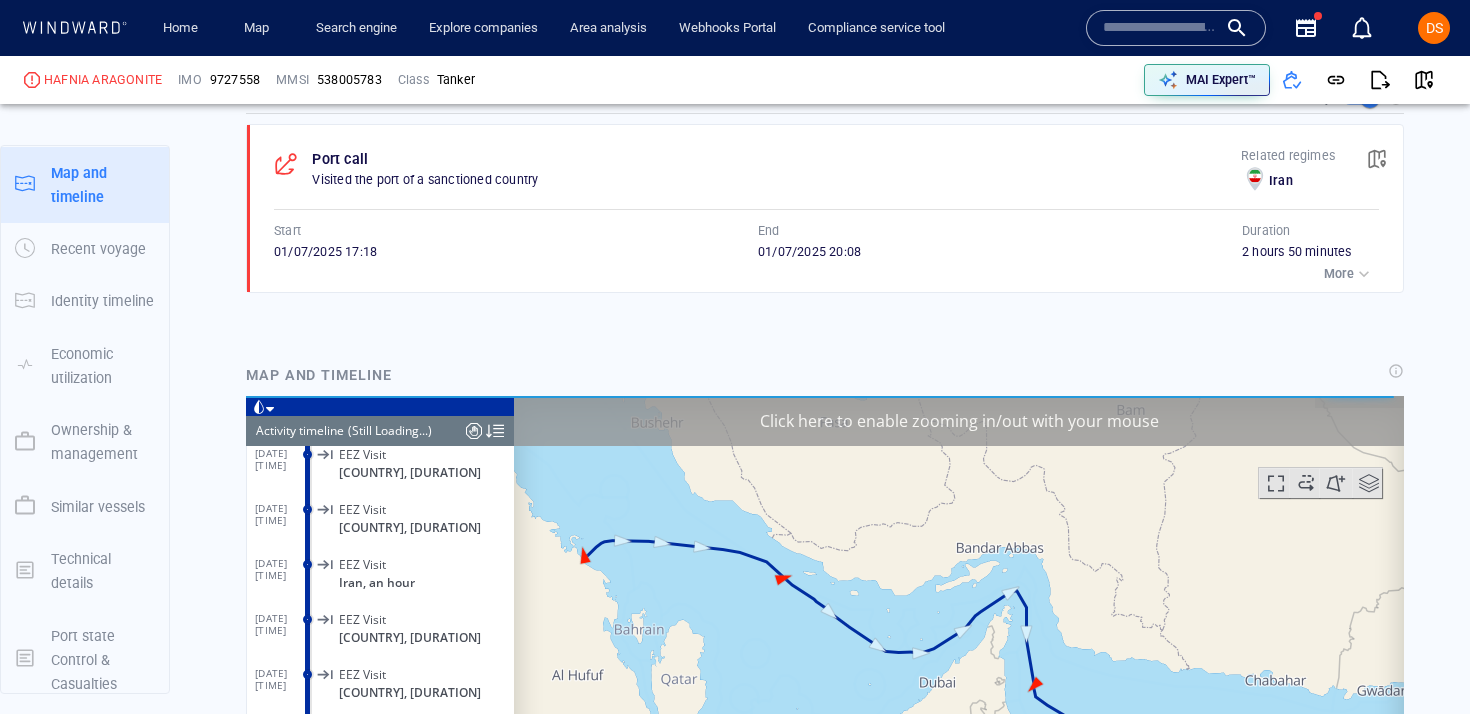 scroll, scrollTop: 1326, scrollLeft: 0, axis: vertical 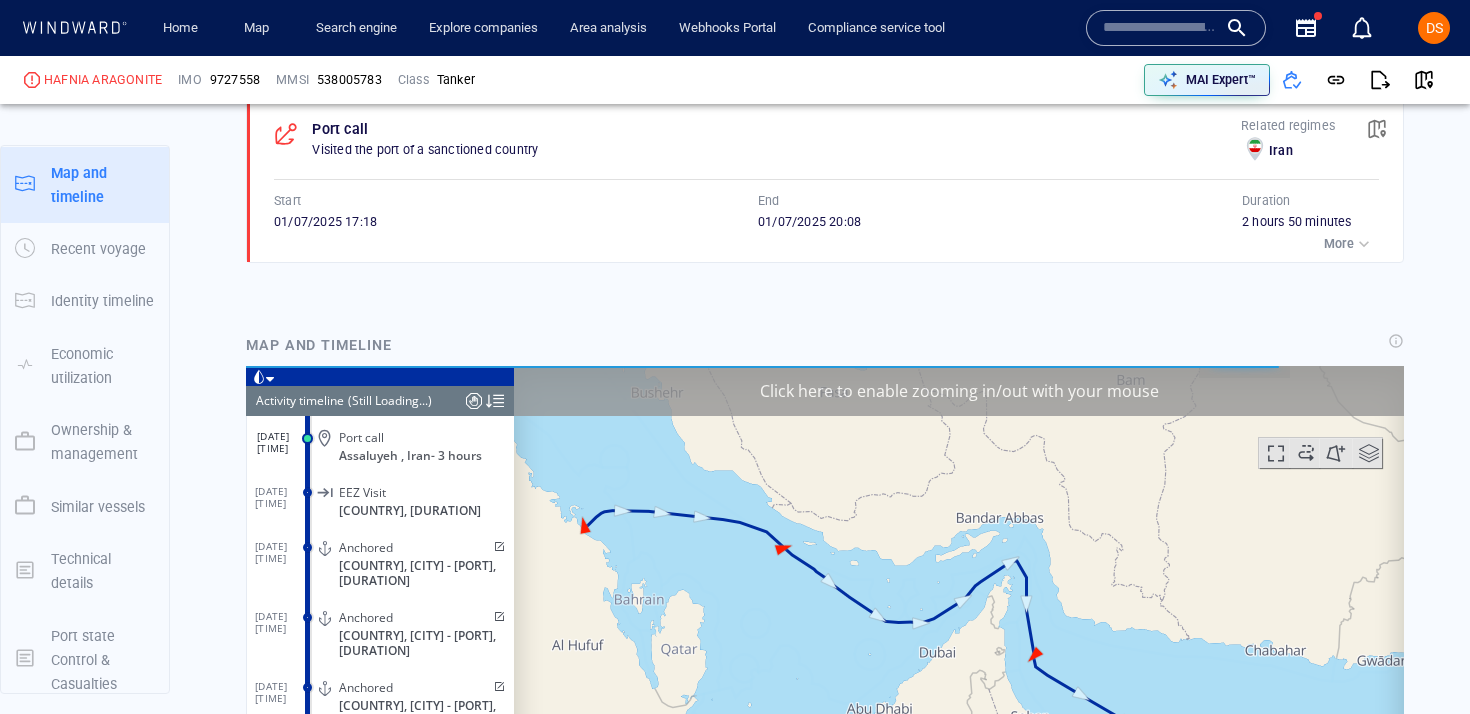 click on "Click here to enable zooming in/out with your mouse" at bounding box center [959, 390] 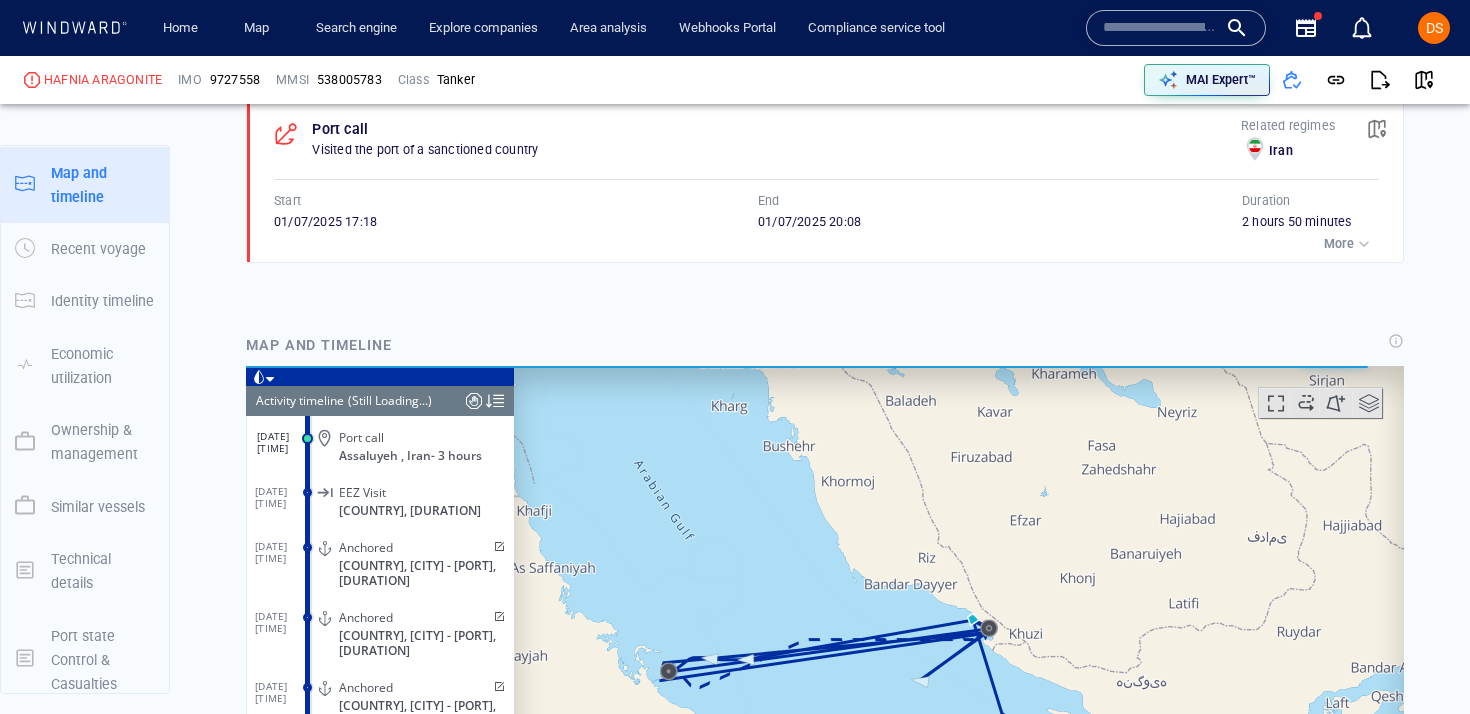scroll, scrollTop: 321218, scrollLeft: 0, axis: vertical 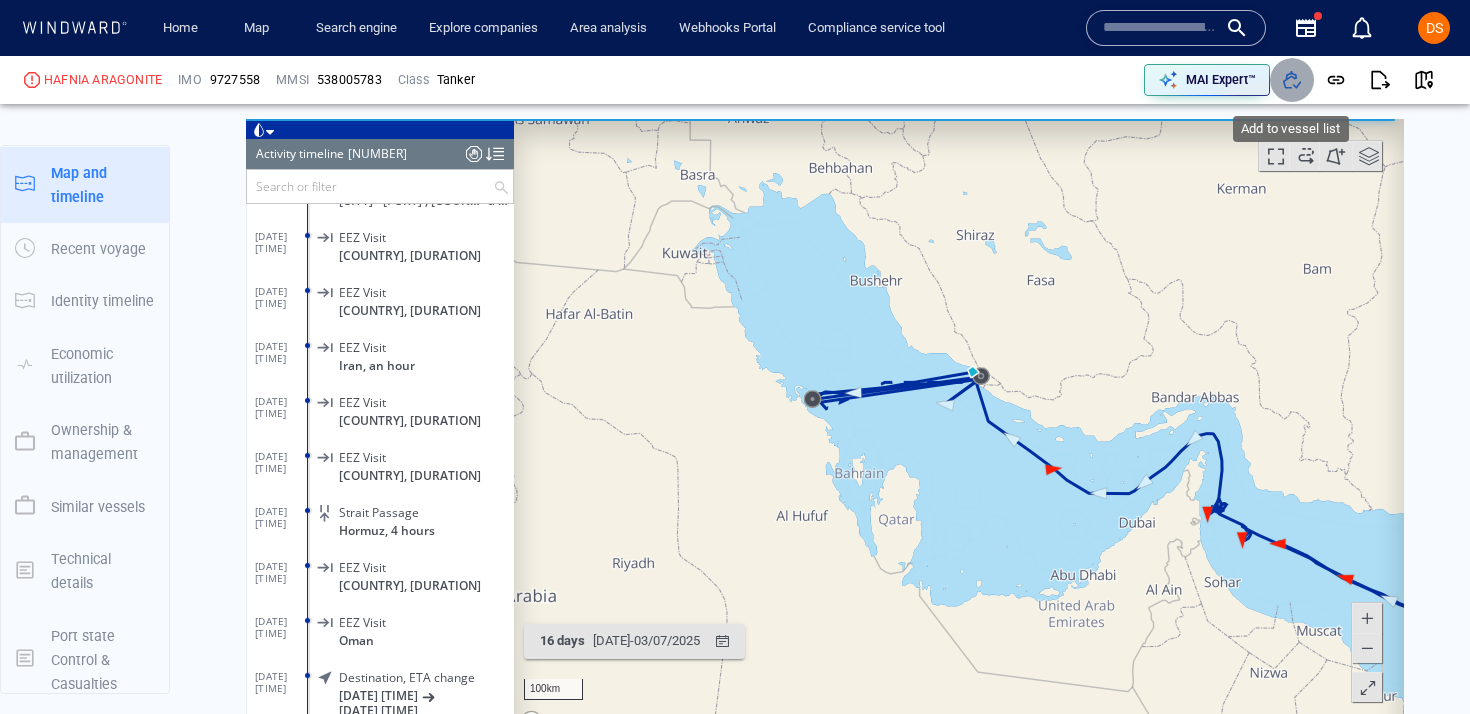 click at bounding box center [1292, 80] 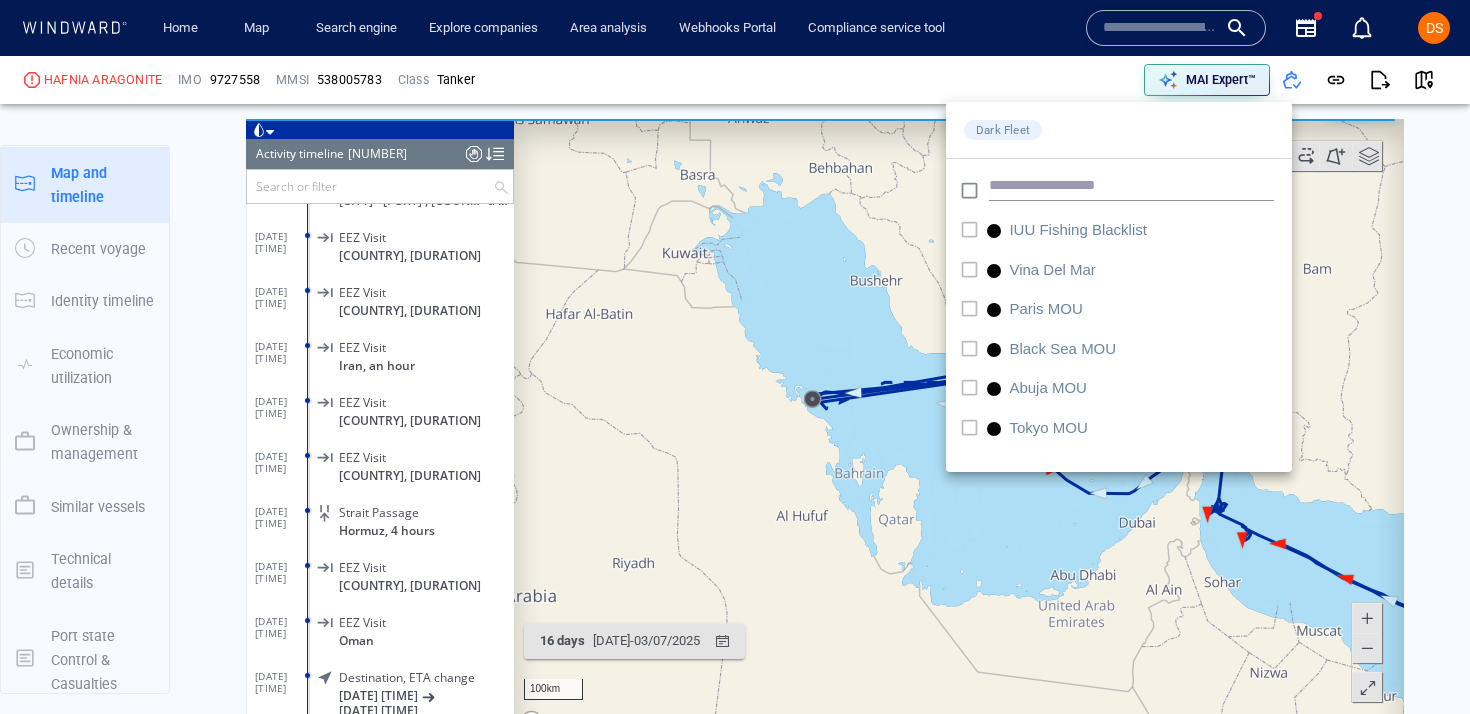 click at bounding box center (735, 357) 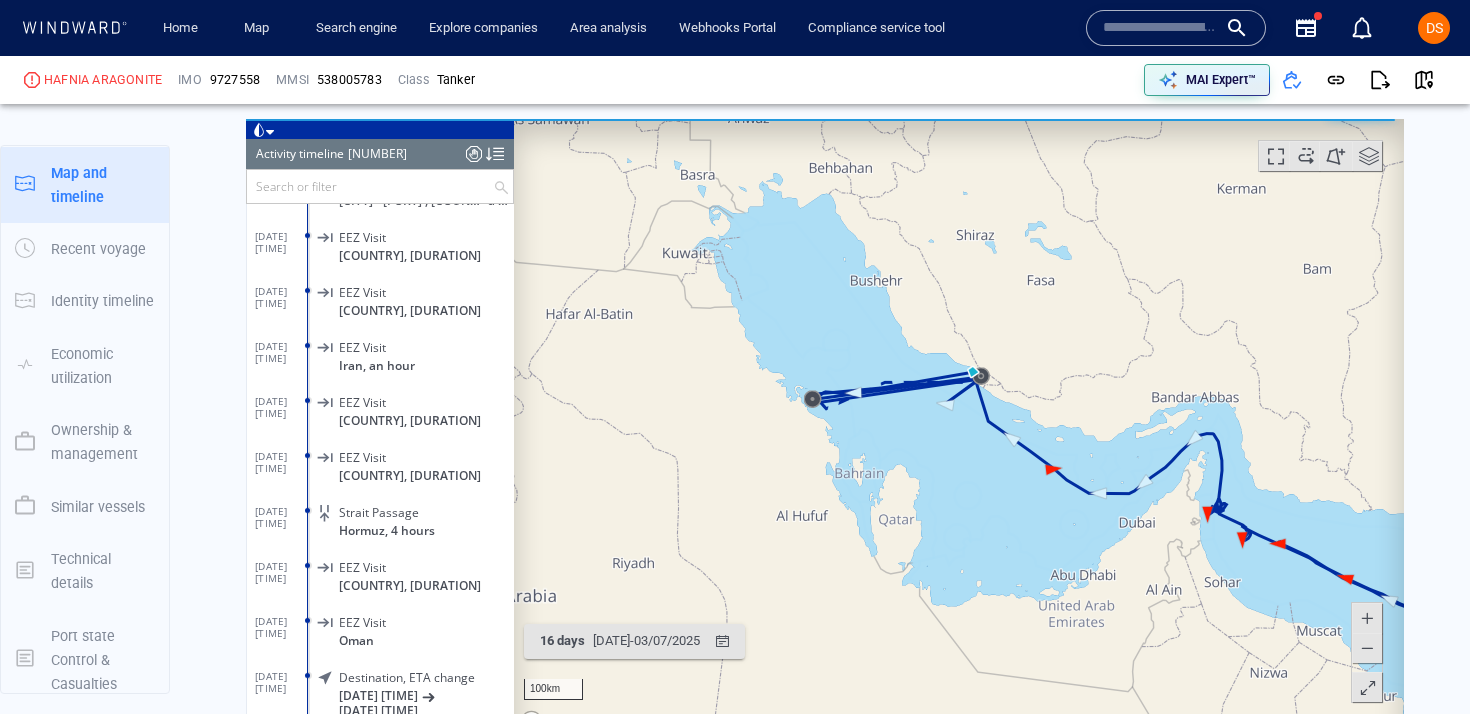 scroll, scrollTop: 389, scrollLeft: 0, axis: vertical 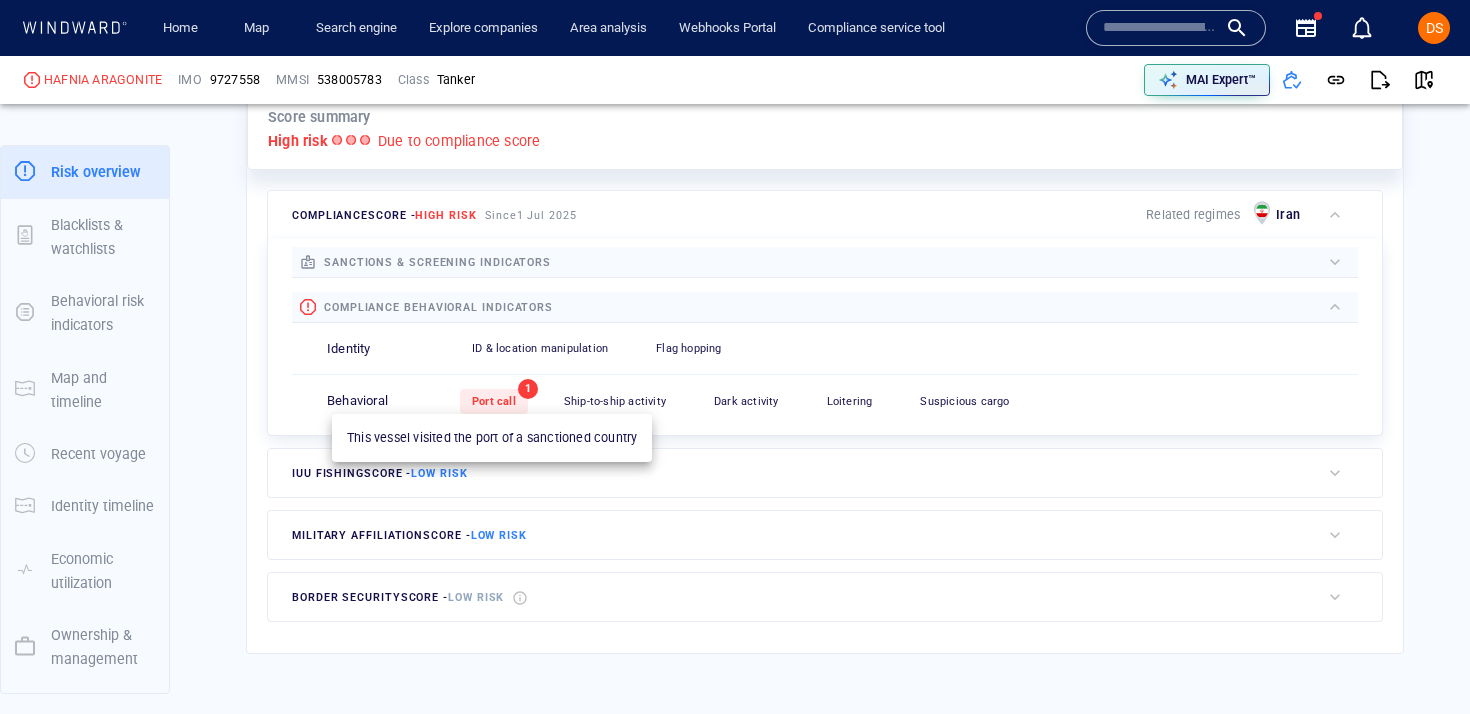 click on "Port call" at bounding box center [494, 401] 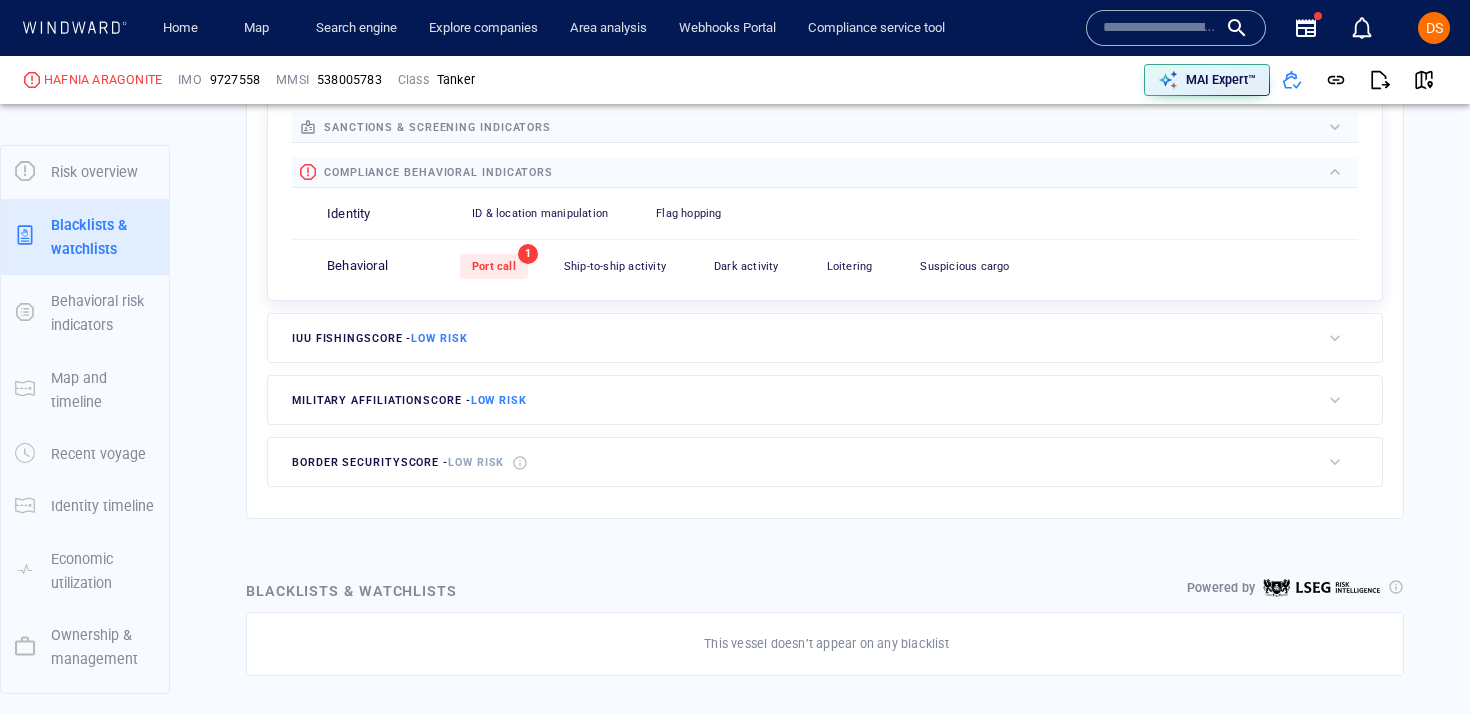 scroll, scrollTop: 901, scrollLeft: 0, axis: vertical 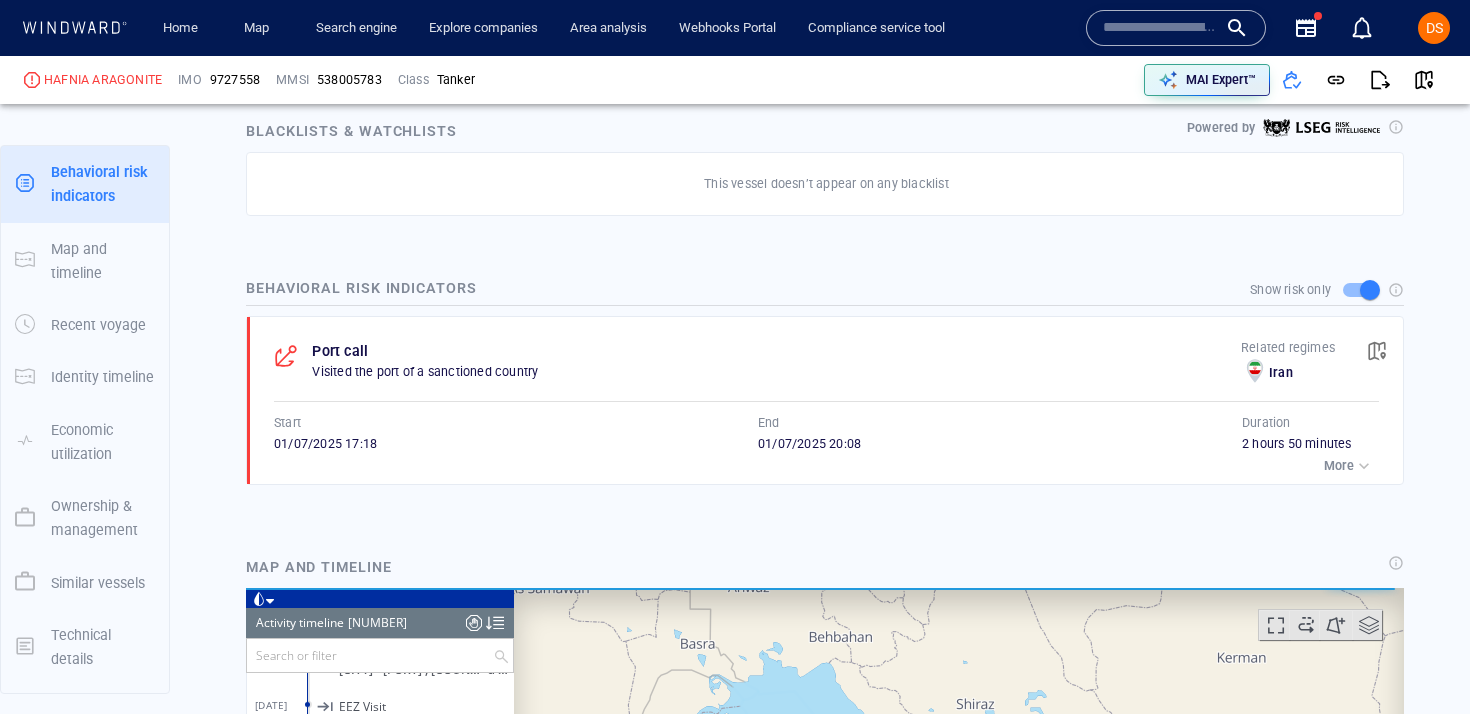 click at bounding box center (1160, 28) 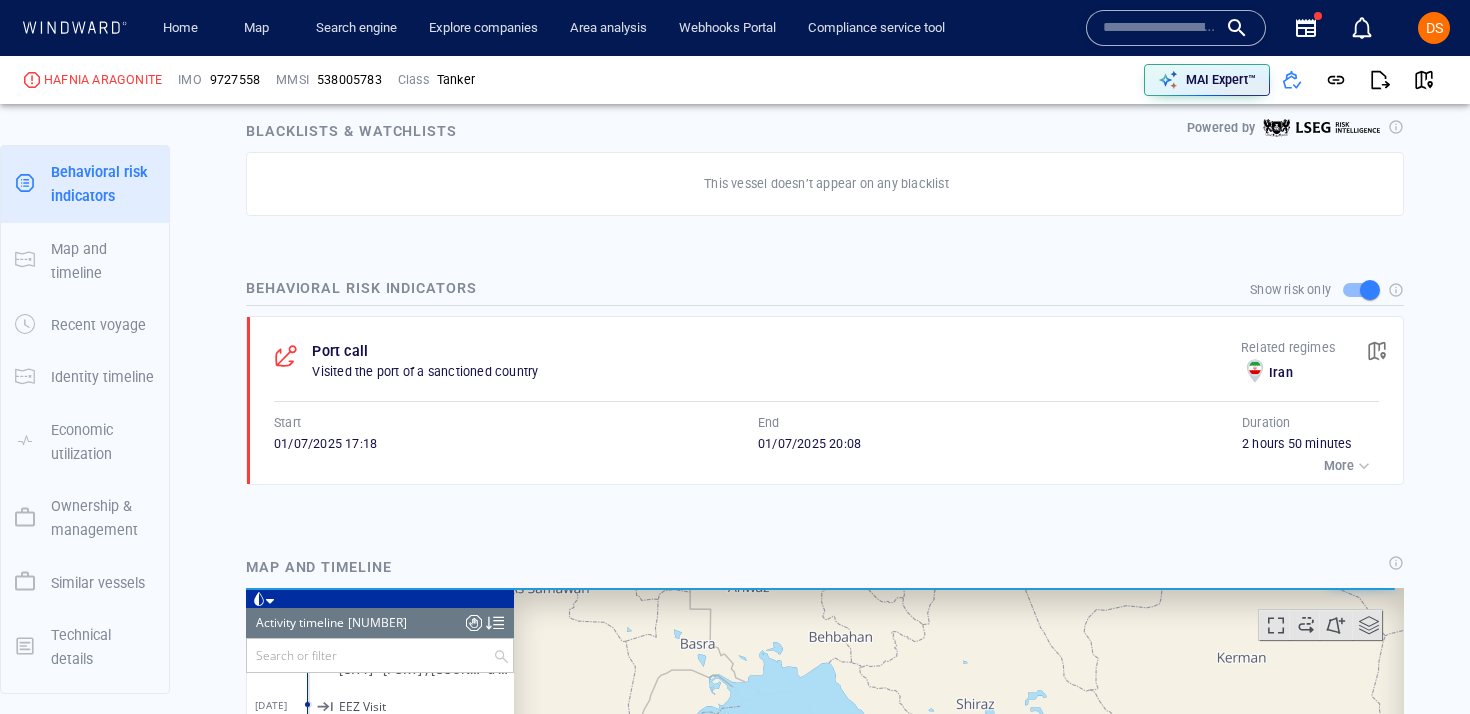 click at bounding box center [1160, 28] 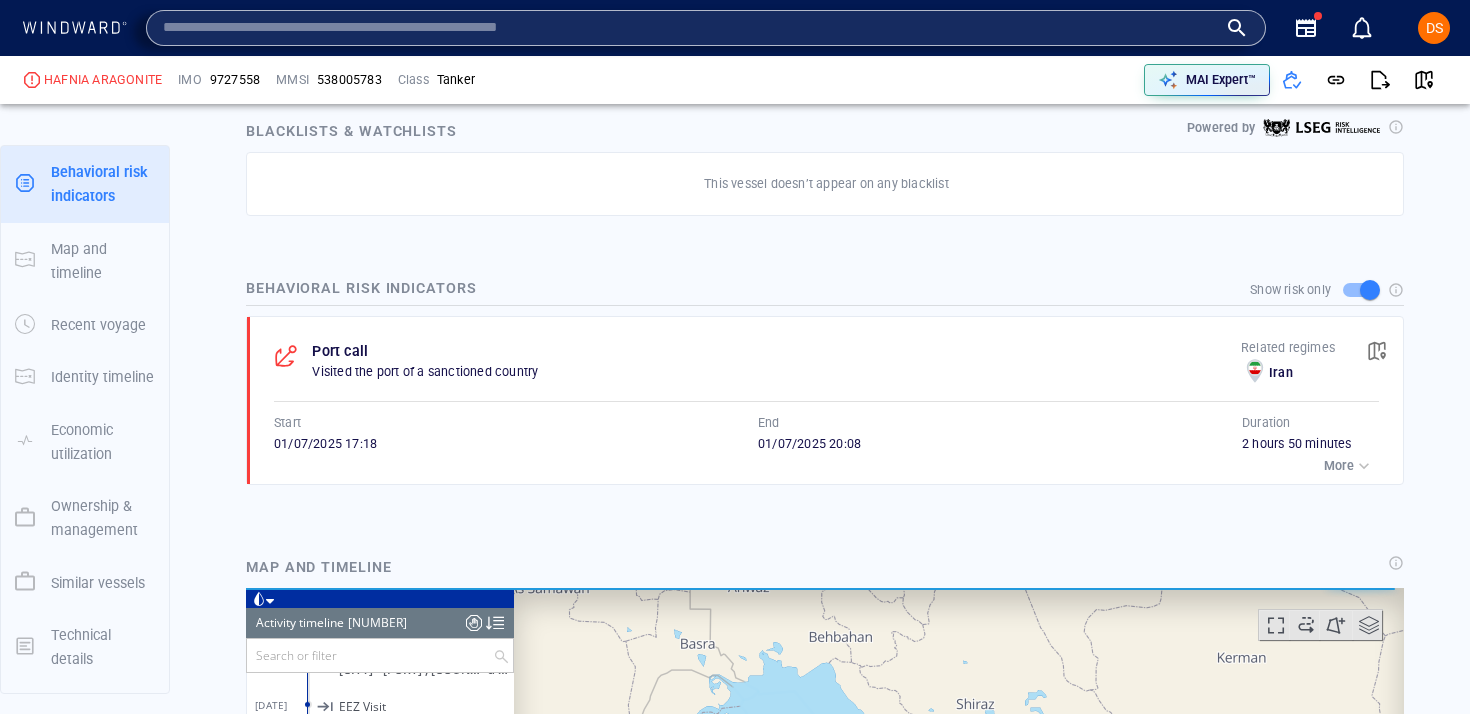 paste on "**********" 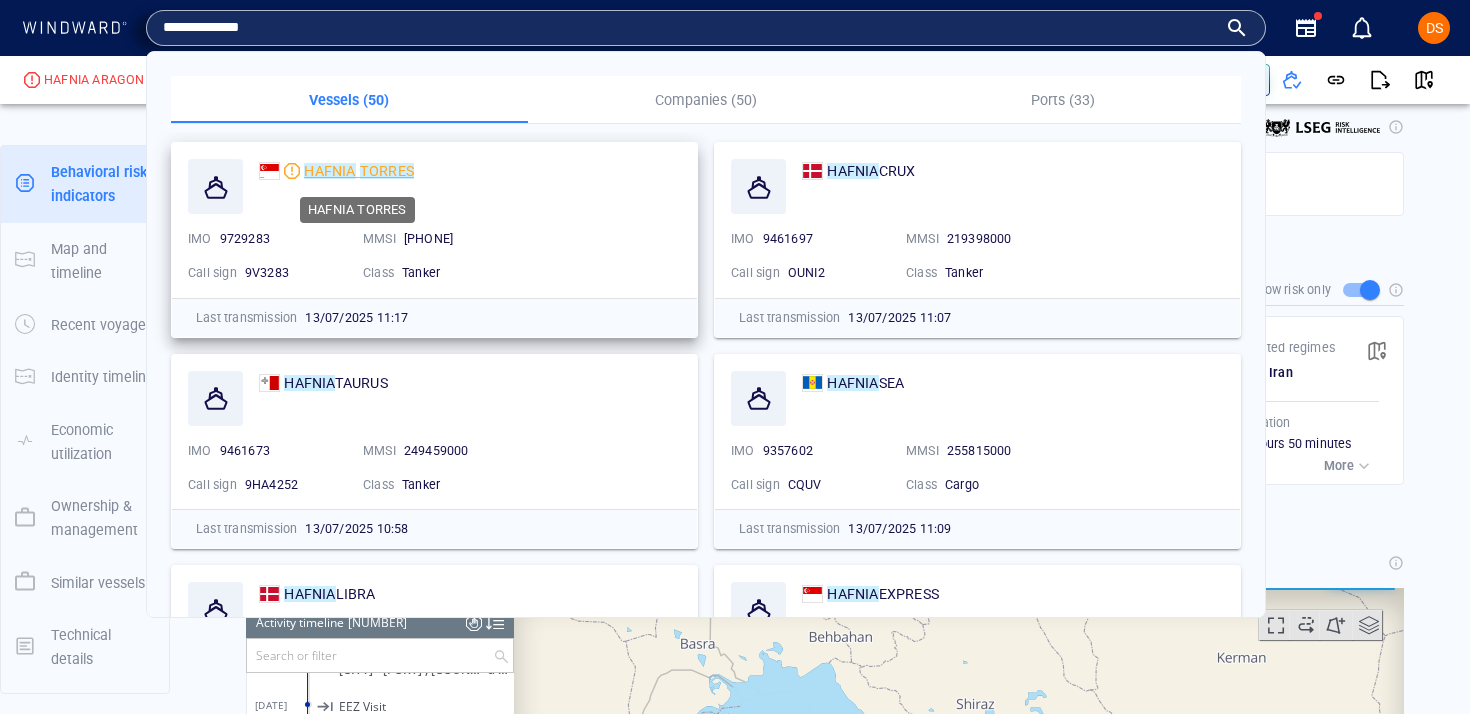 type on "**********" 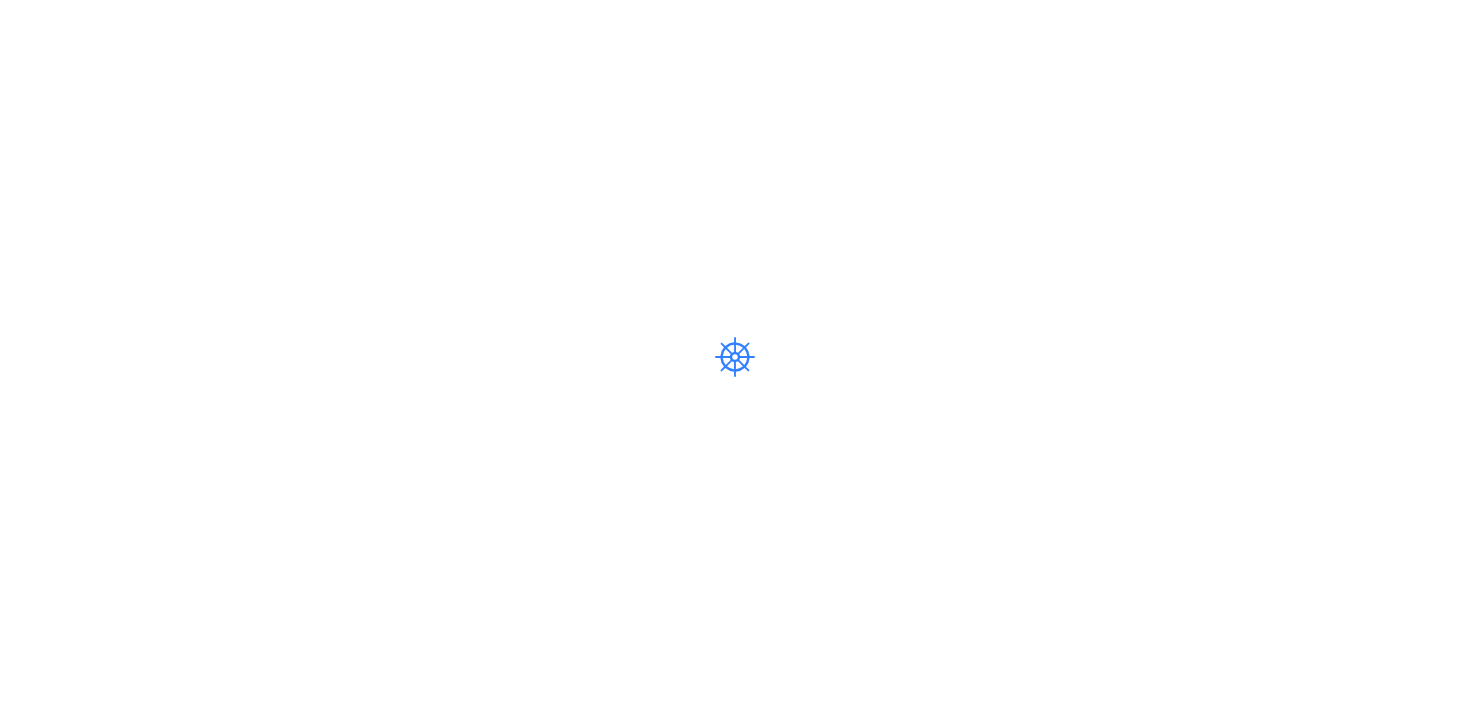 scroll, scrollTop: 0, scrollLeft: 0, axis: both 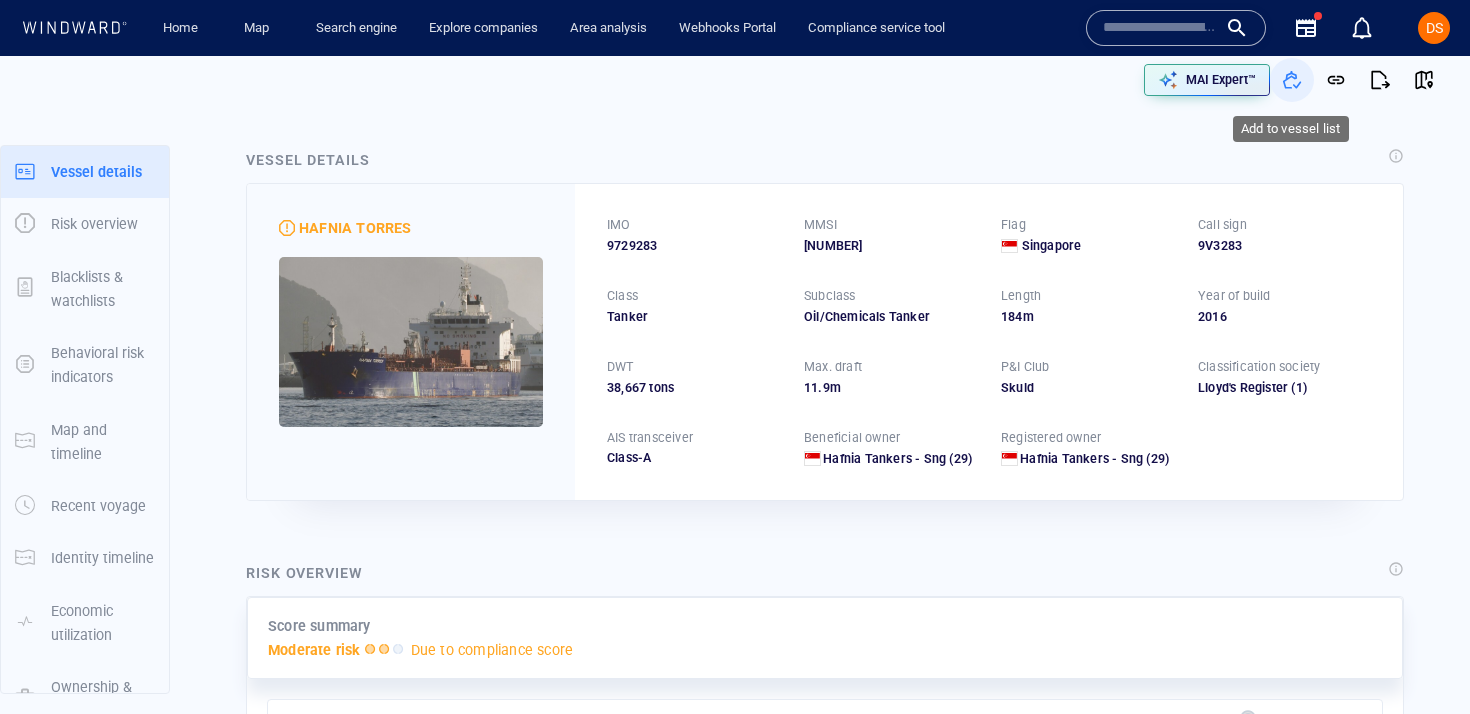 click at bounding box center [1292, 80] 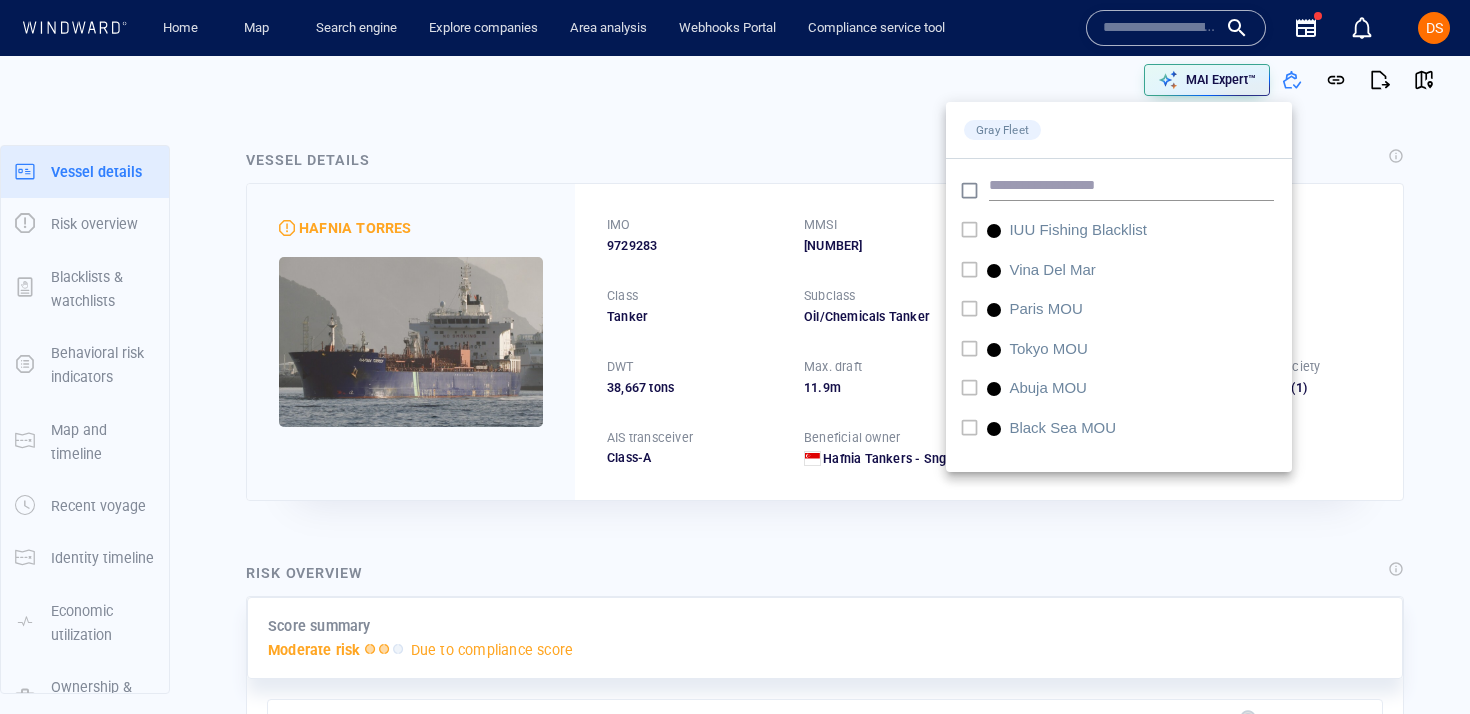 click at bounding box center [735, 357] 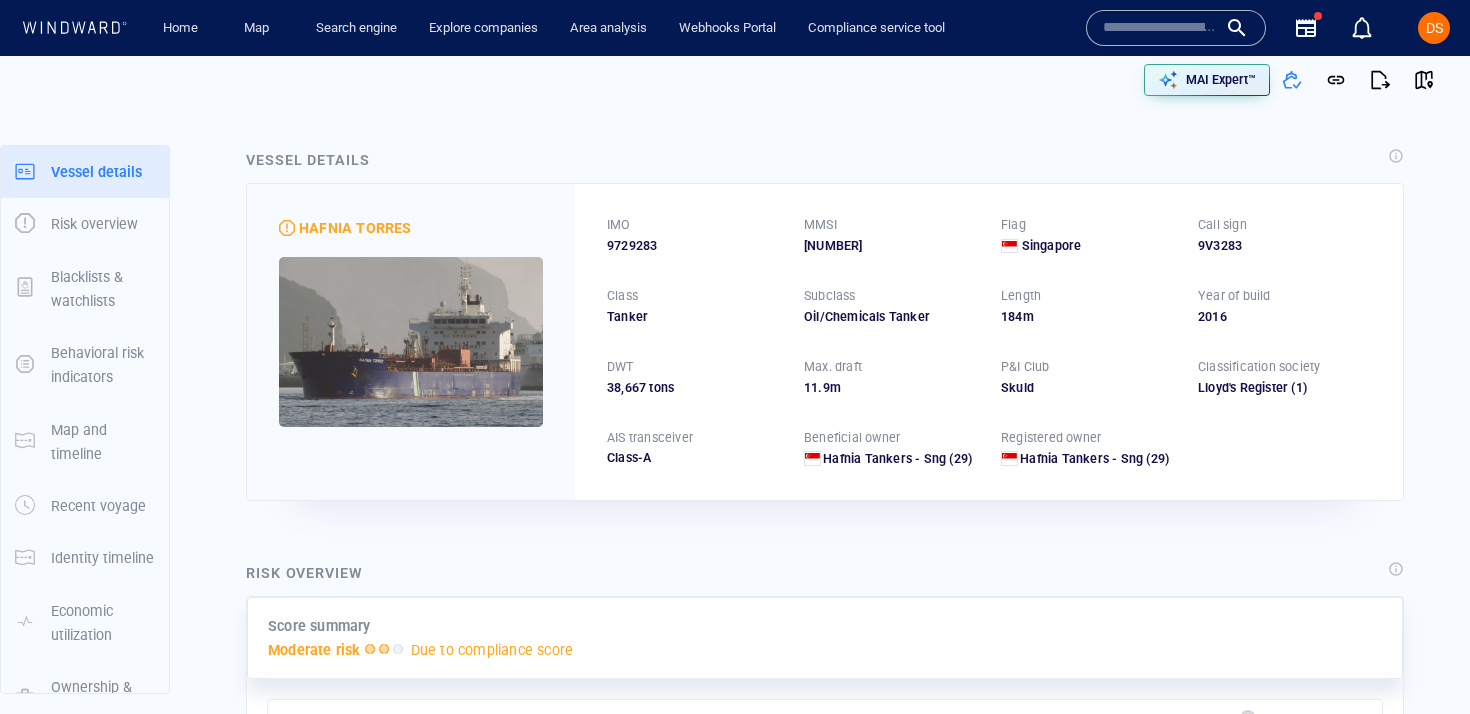 click on "IMO [NUMBER] MMSI [NUMBER] Flag     [COUNTRY] Call sign [NUMBER] Class     Tanker Subclass Oil/Chemicals Tanker Length 184  m Year of build 2016 DWT 38,667 tons Max. draft 11 . 9  m P&I Club Skuld Classification society Lloyd's Register   (1)AIS transceiver Class-A Beneficial owner Hafnia Tankers - Sng   (29)Registered owner Hafnia Tankers - Sng   (29)" at bounding box center (989, 341) 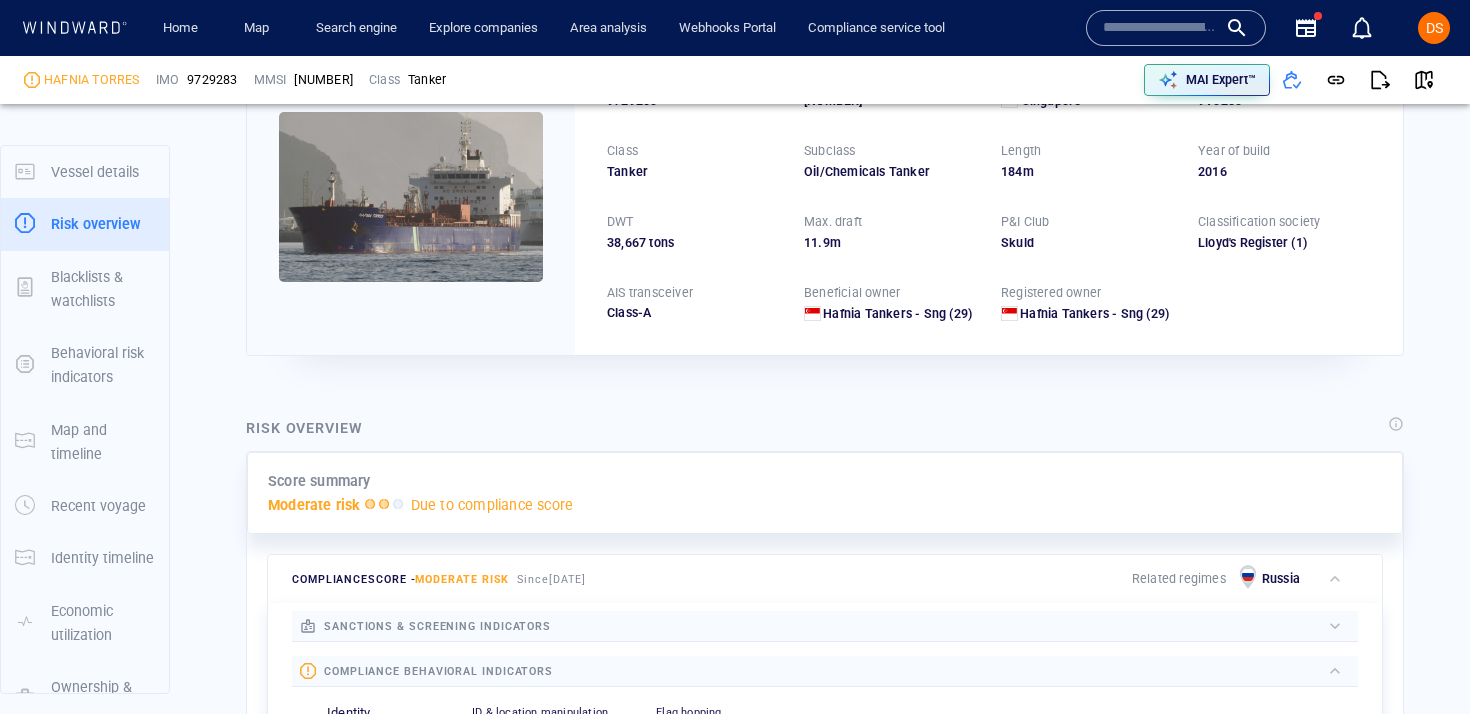 scroll, scrollTop: 303, scrollLeft: 0, axis: vertical 